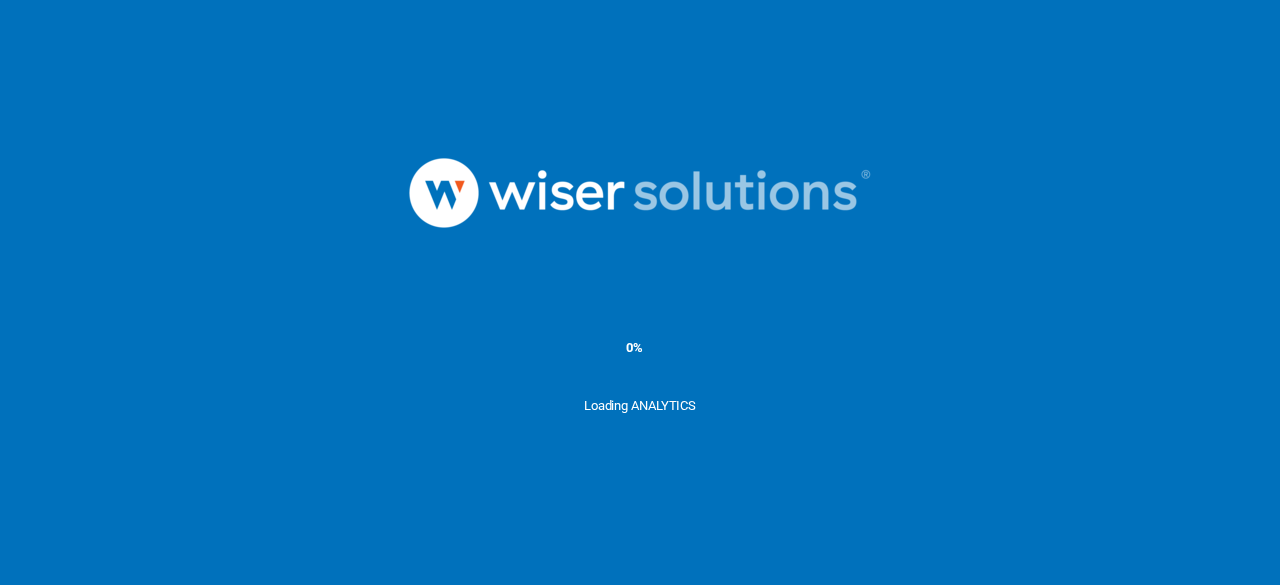 scroll, scrollTop: 0, scrollLeft: 0, axis: both 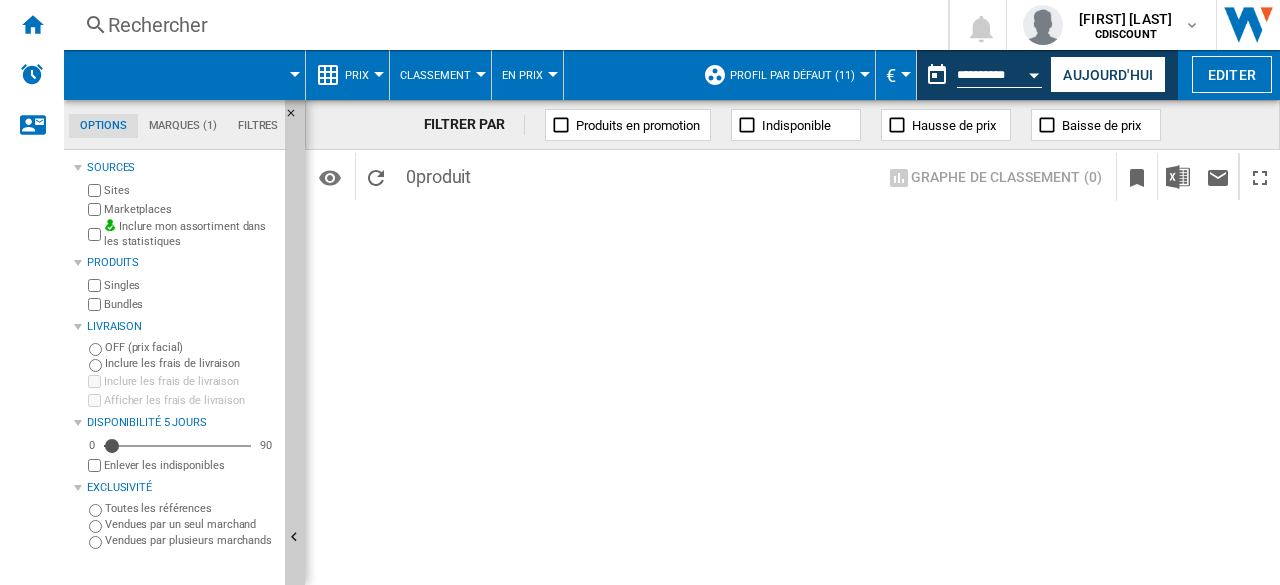 click on "Prix" at bounding box center (357, 75) 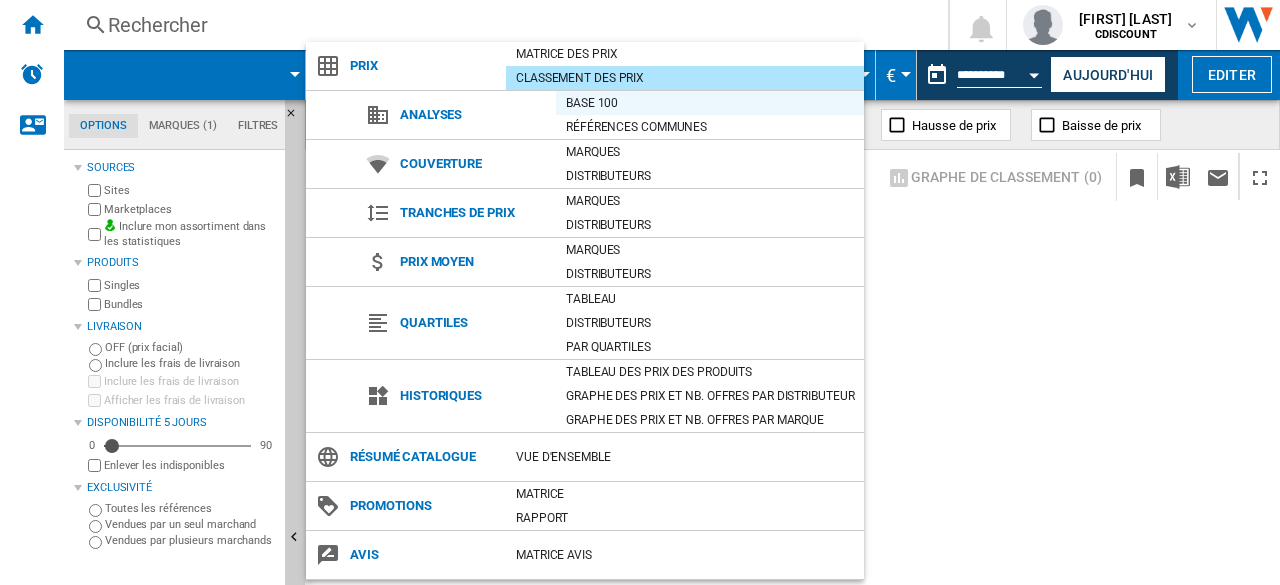 click on "Base 100" at bounding box center [710, 103] 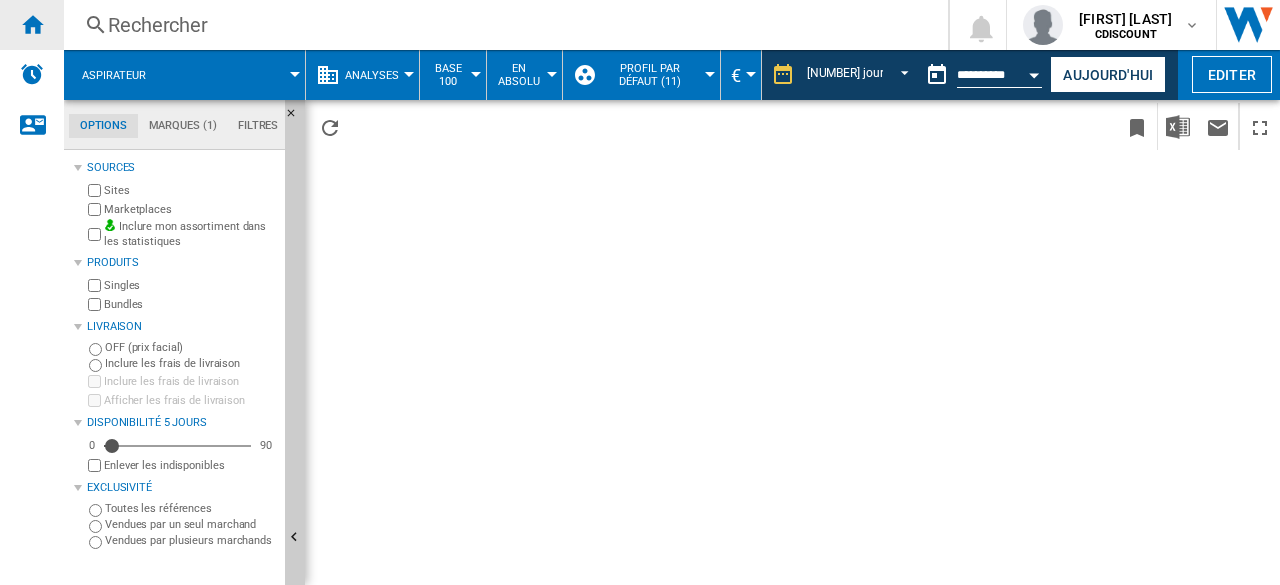 click at bounding box center (32, 25) 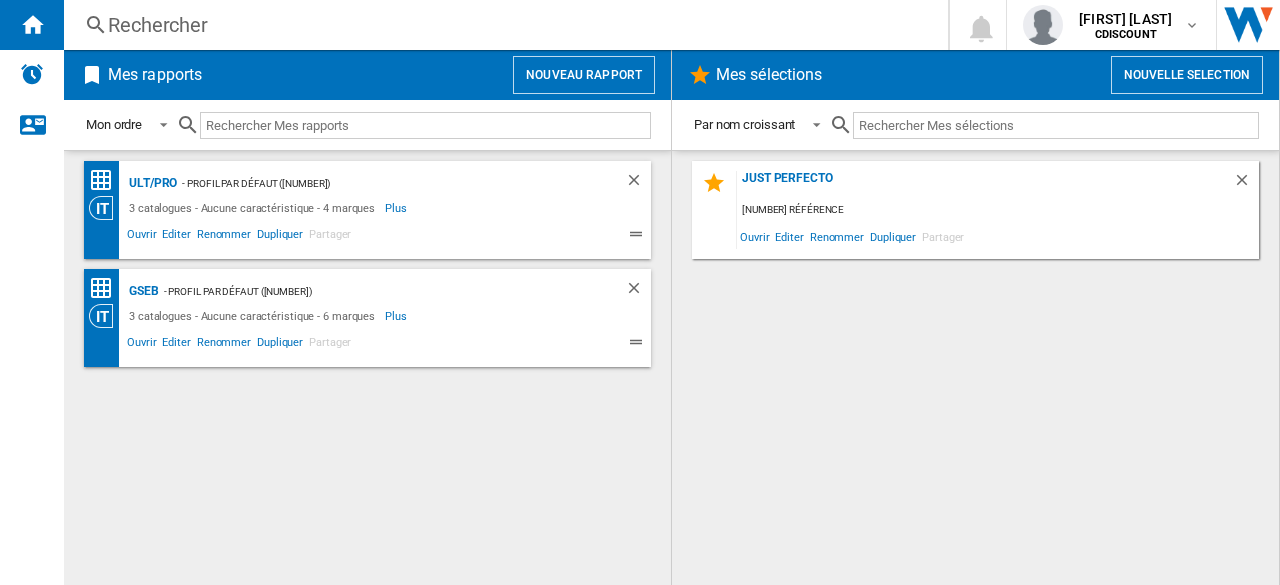 click on "Nouveau rapport" at bounding box center (584, 75) 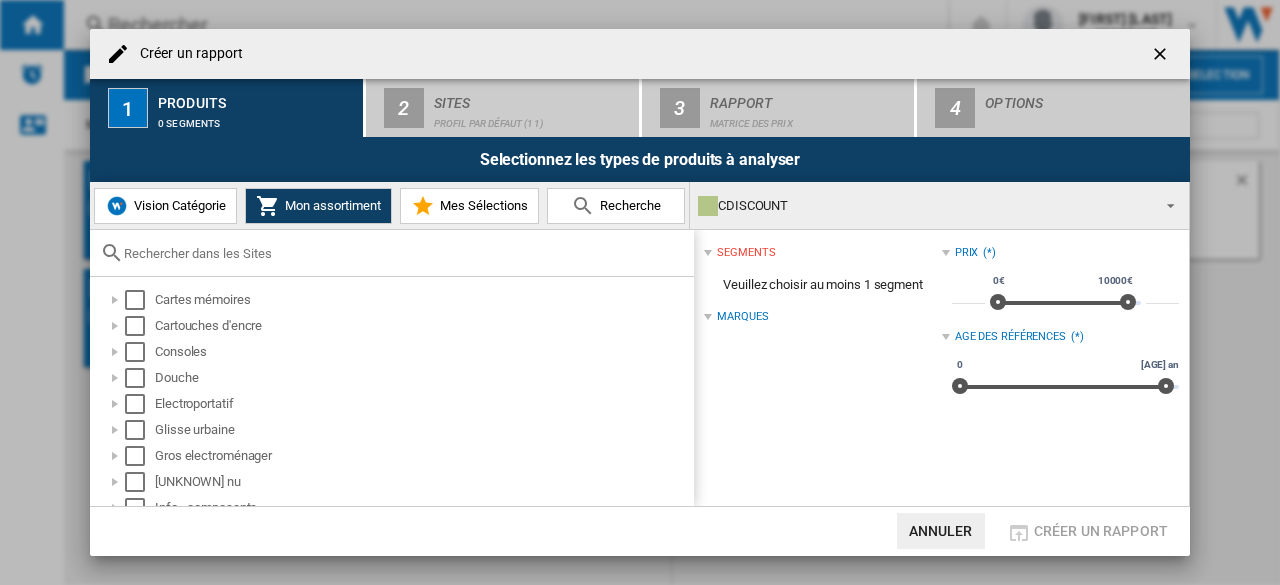 click at bounding box center (404, 253) 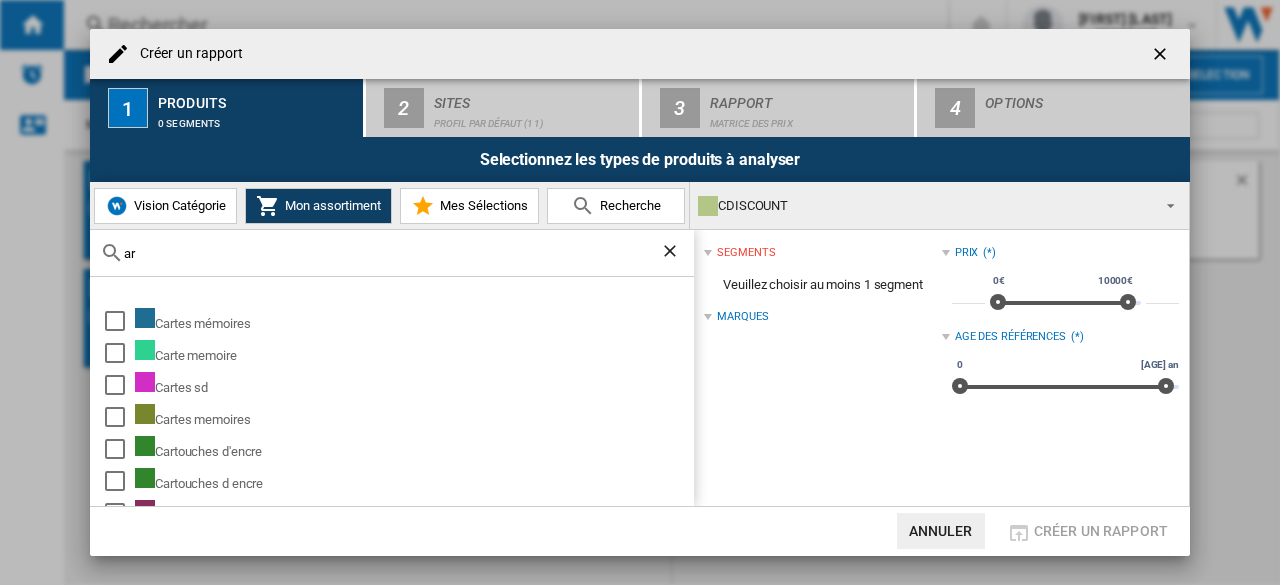 type on "a" 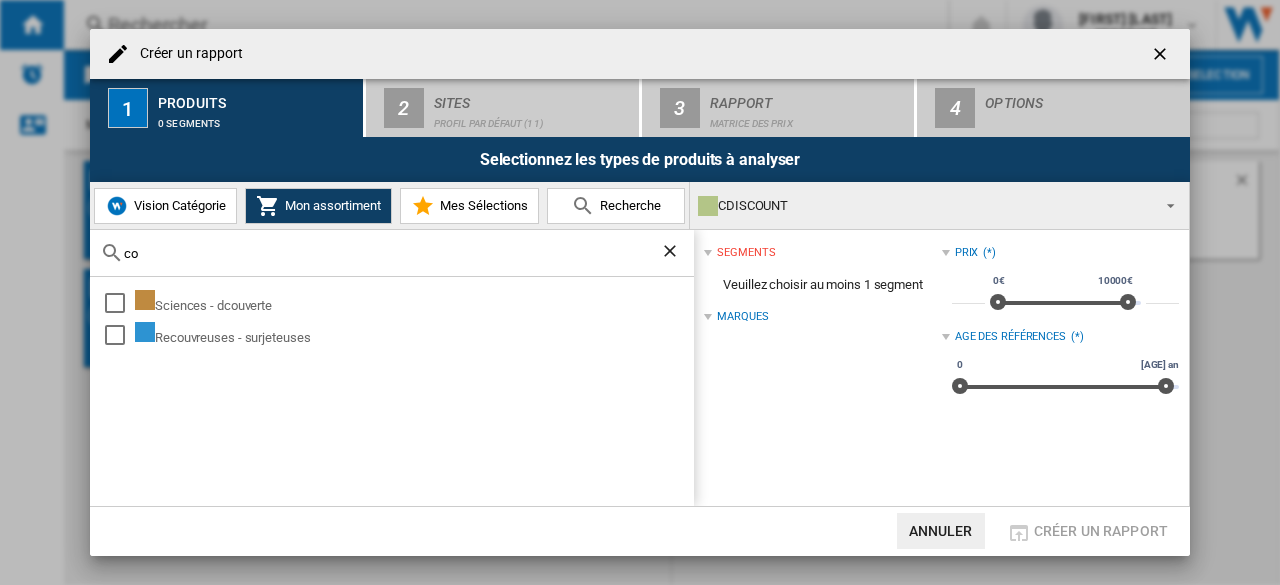 type on "c" 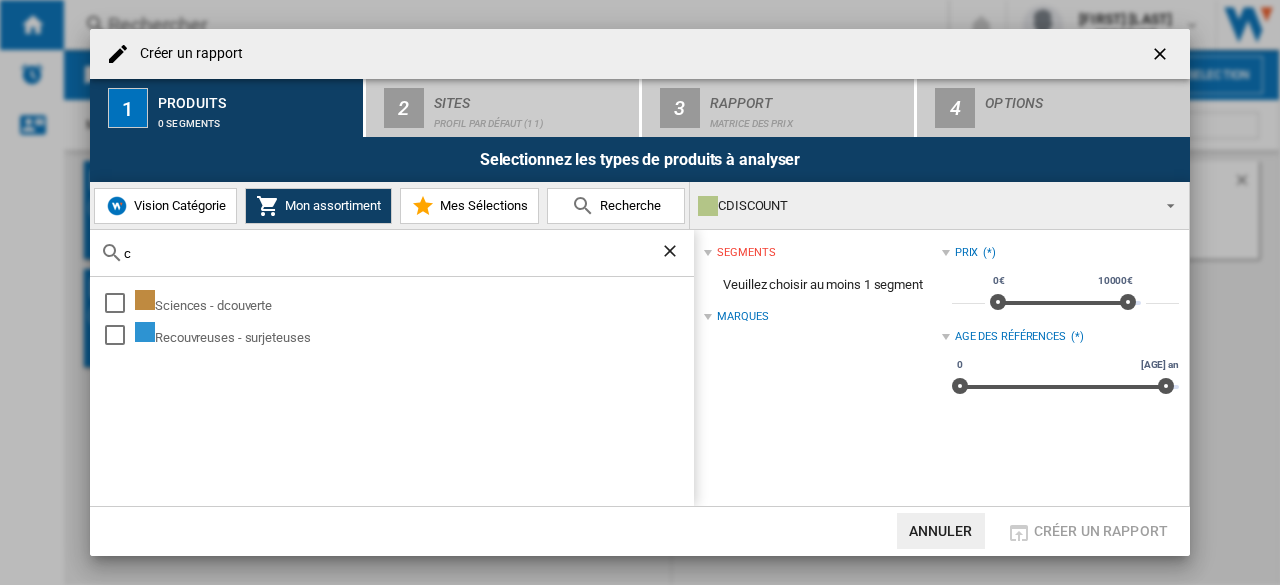 type 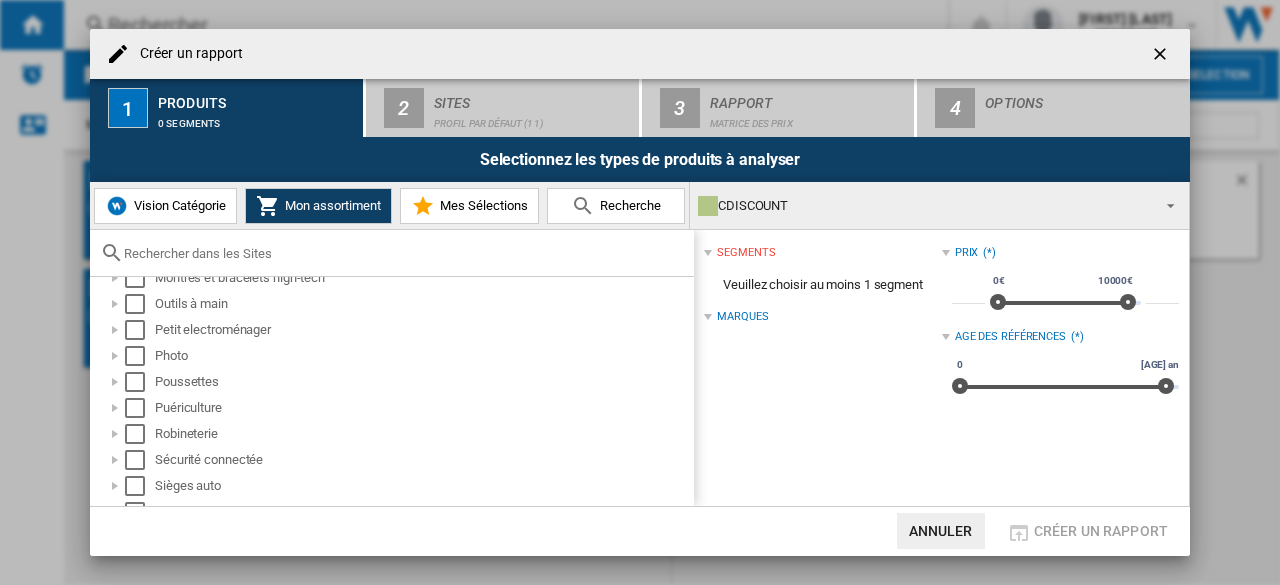 scroll, scrollTop: 413, scrollLeft: 0, axis: vertical 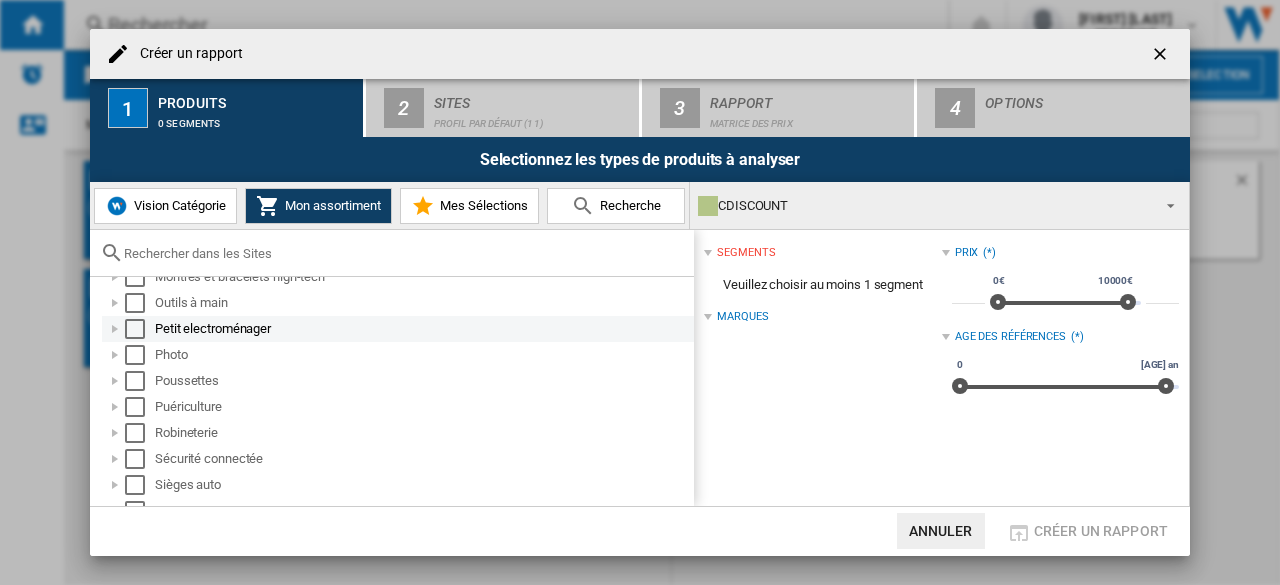 click at bounding box center (115, 329) 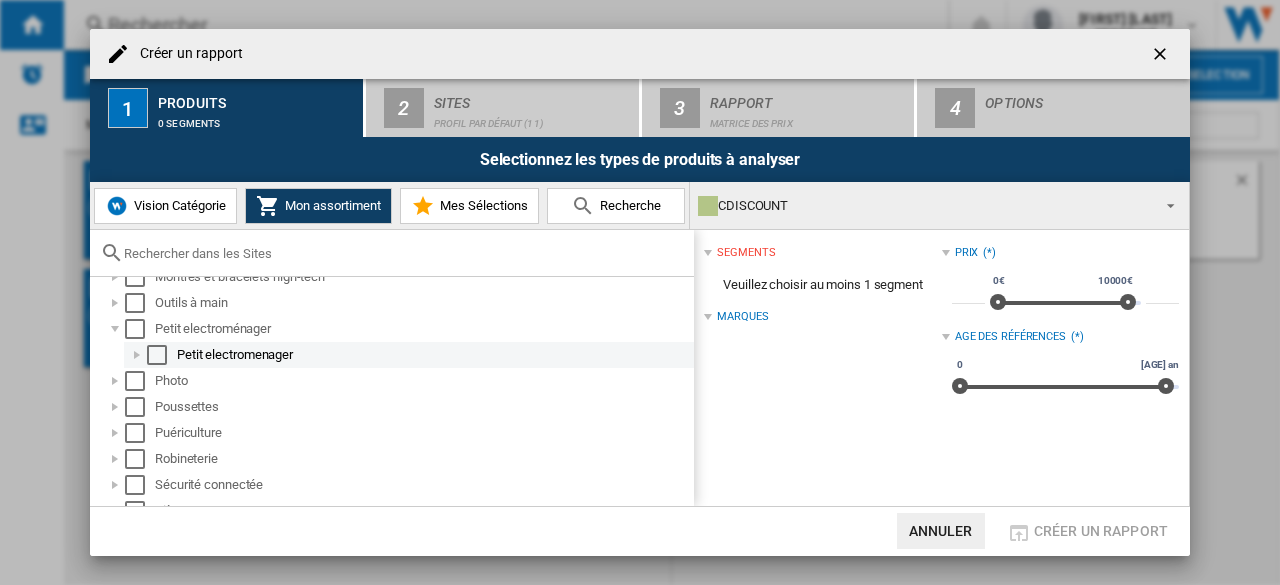 click at bounding box center (137, 355) 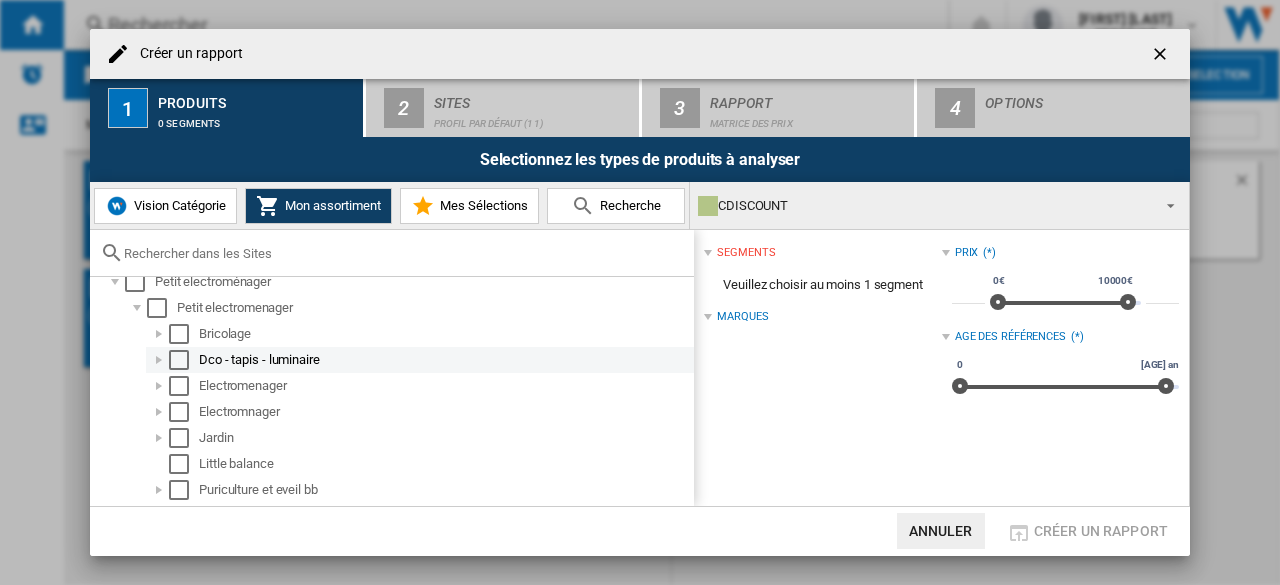 scroll, scrollTop: 584, scrollLeft: 0, axis: vertical 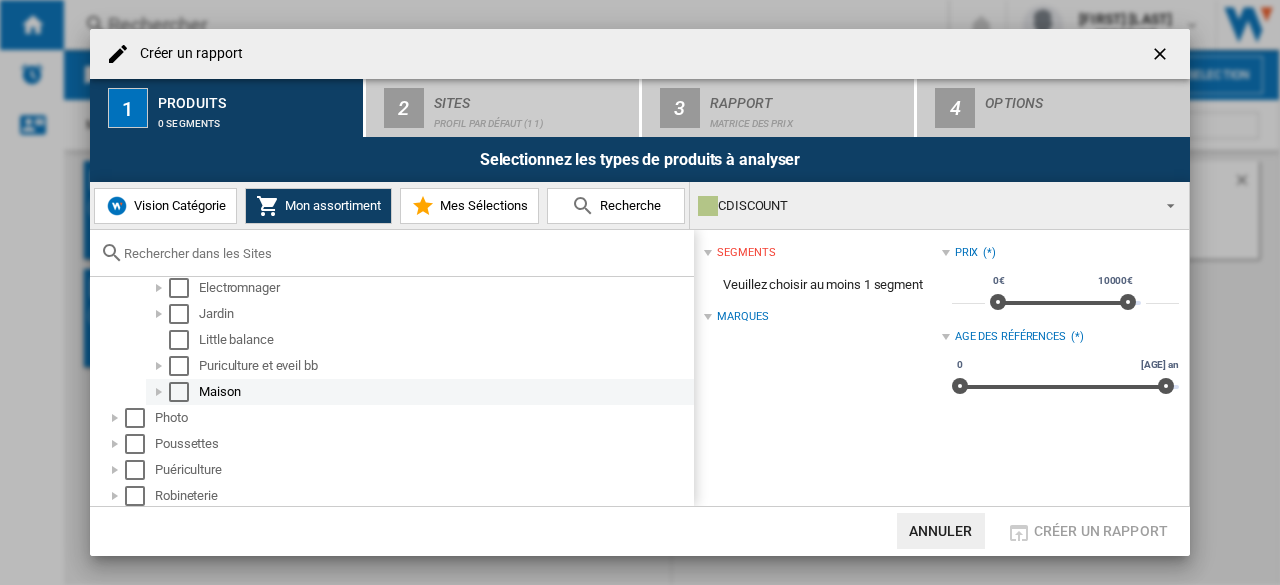 click at bounding box center (159, 392) 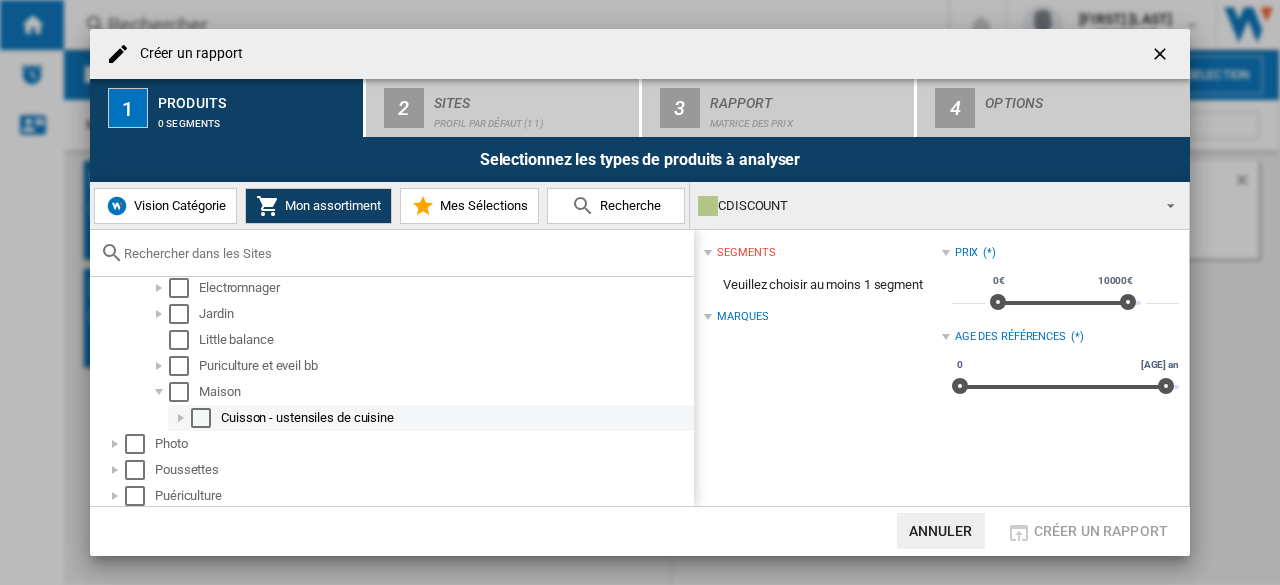 click at bounding box center (181, 418) 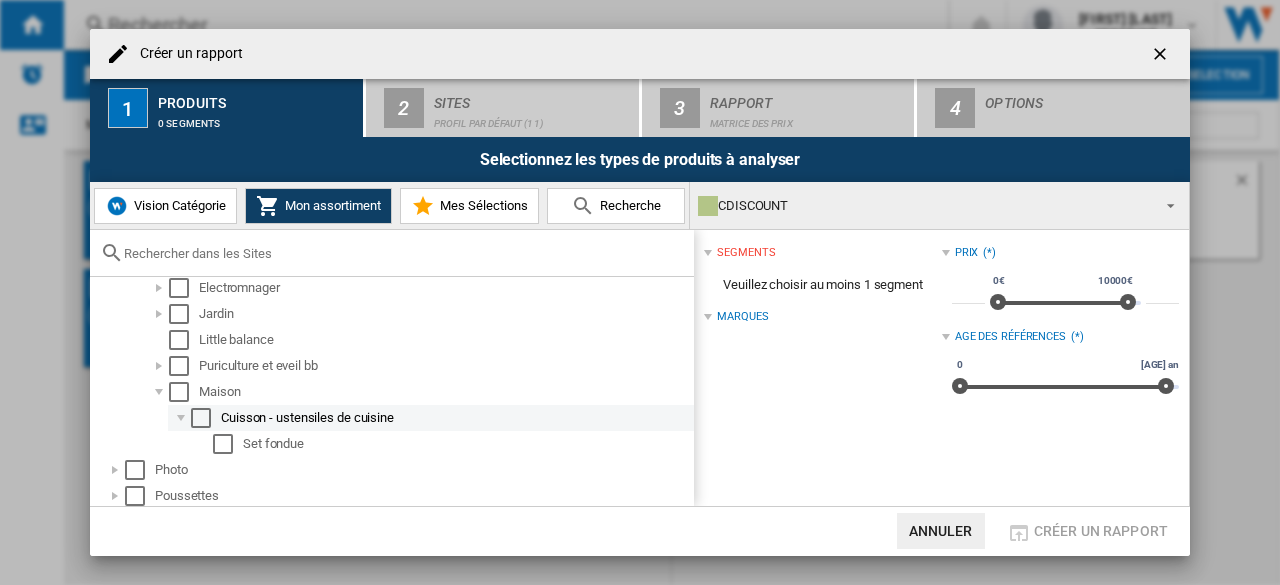 click at bounding box center [181, 418] 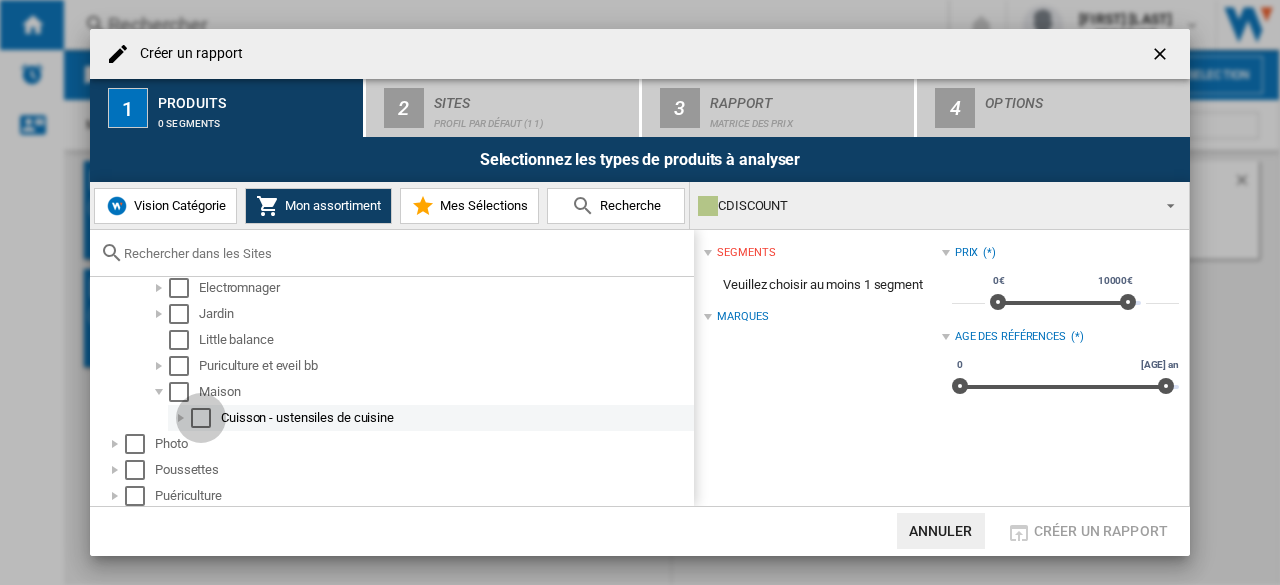 click at bounding box center (201, 418) 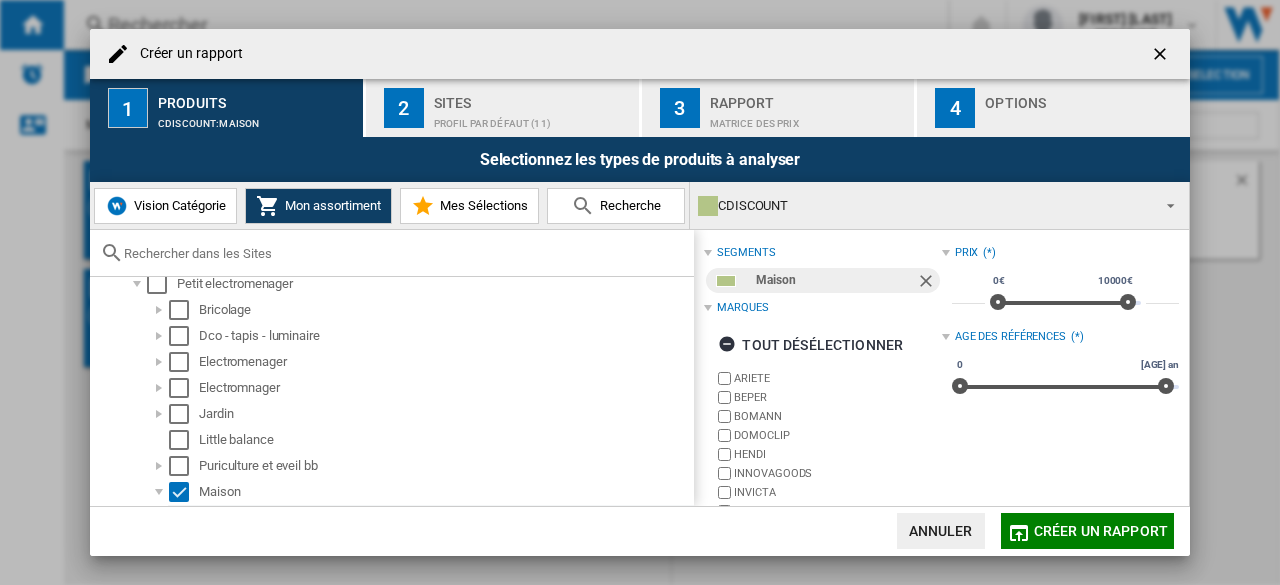 scroll, scrollTop: 484, scrollLeft: 0, axis: vertical 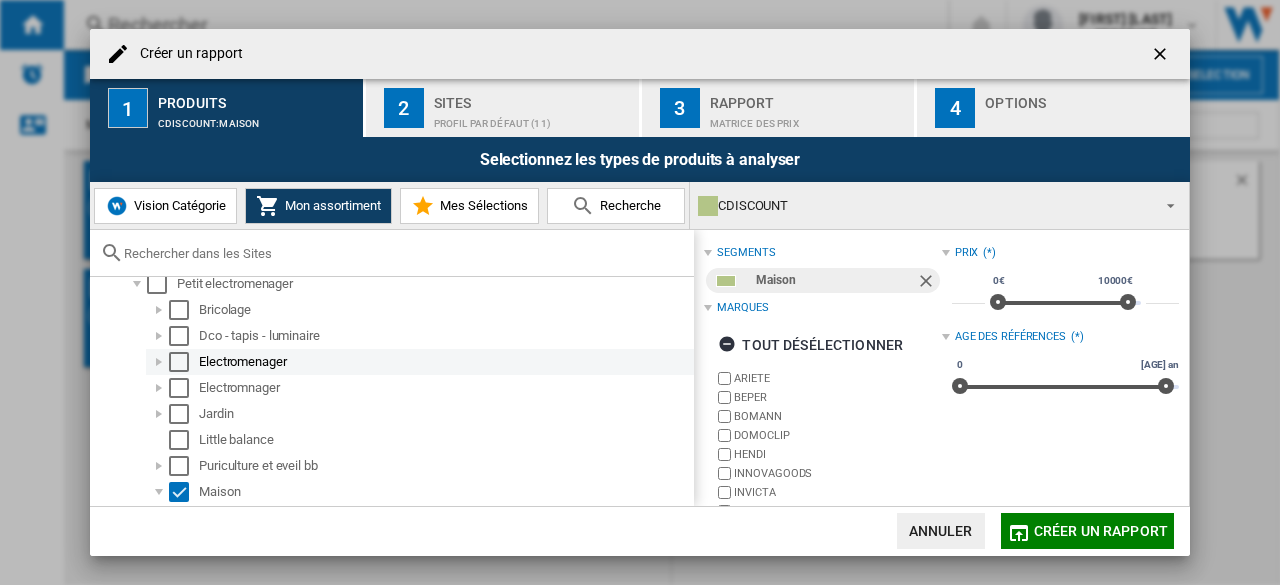 click at bounding box center (159, 362) 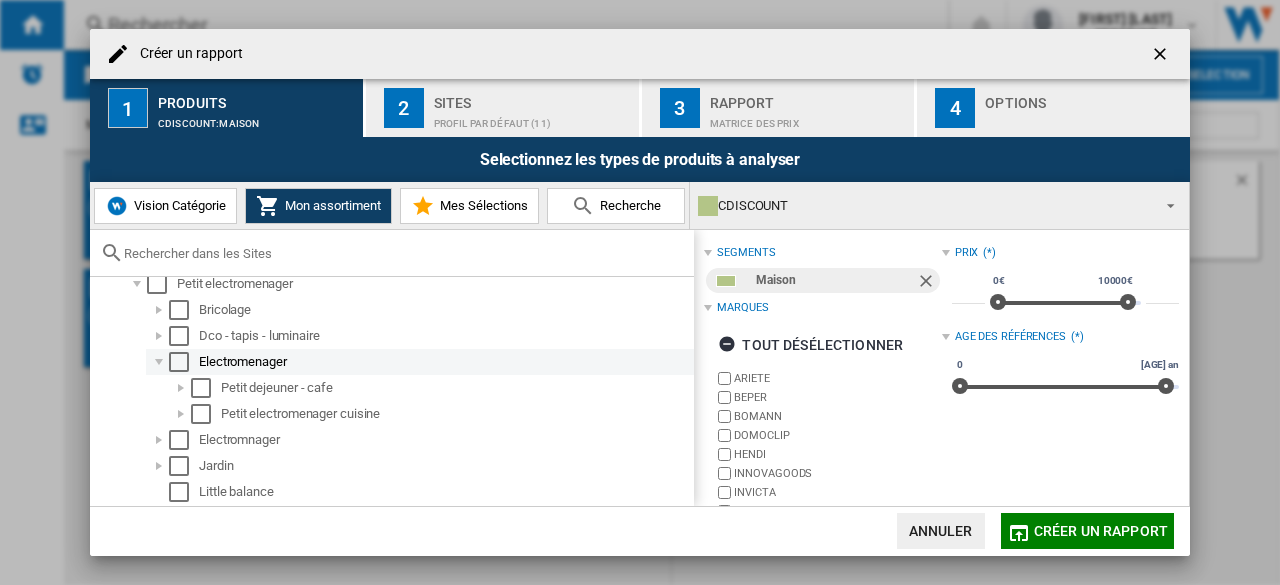 click at bounding box center (159, 362) 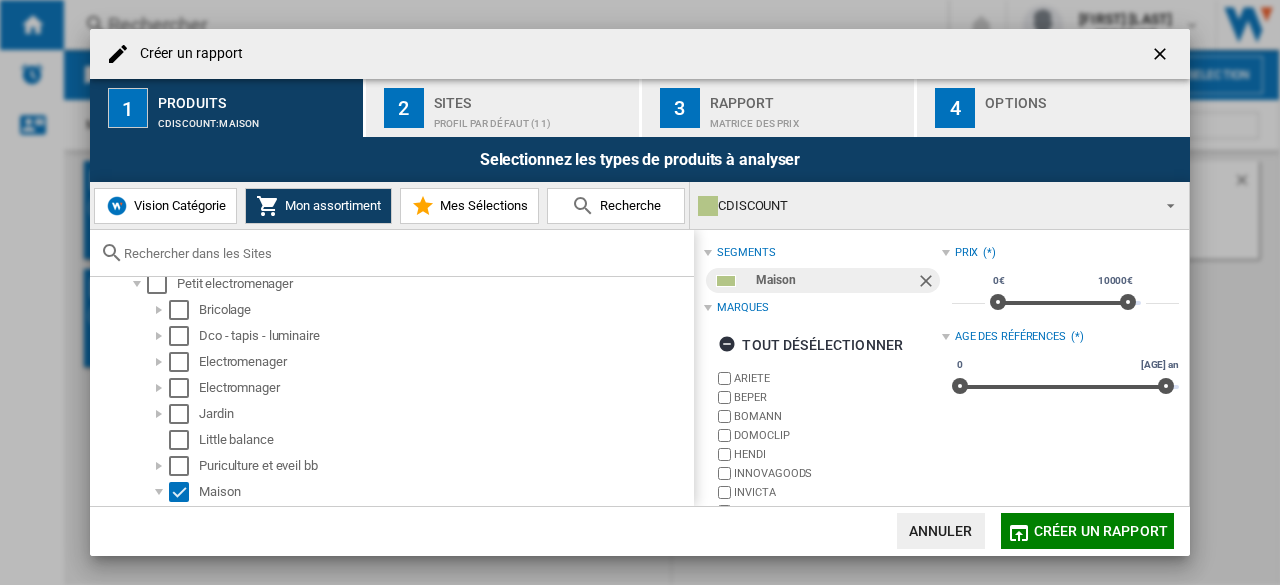 click on "Mes Sélections" at bounding box center (481, 205) 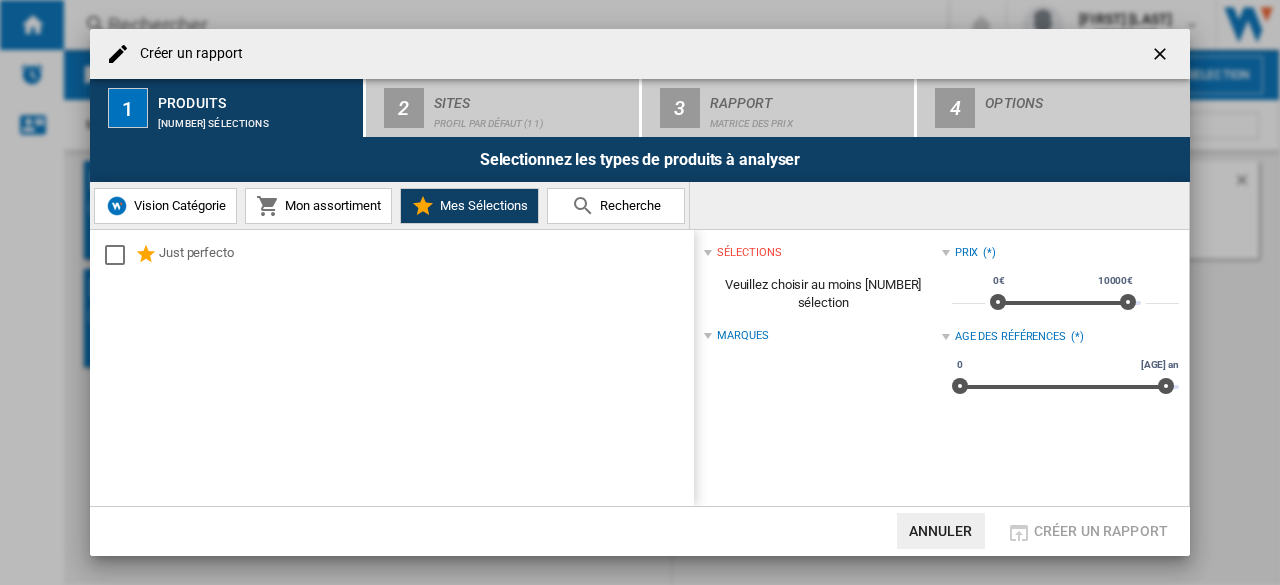 click on "Mon assortiment" at bounding box center (318, 206) 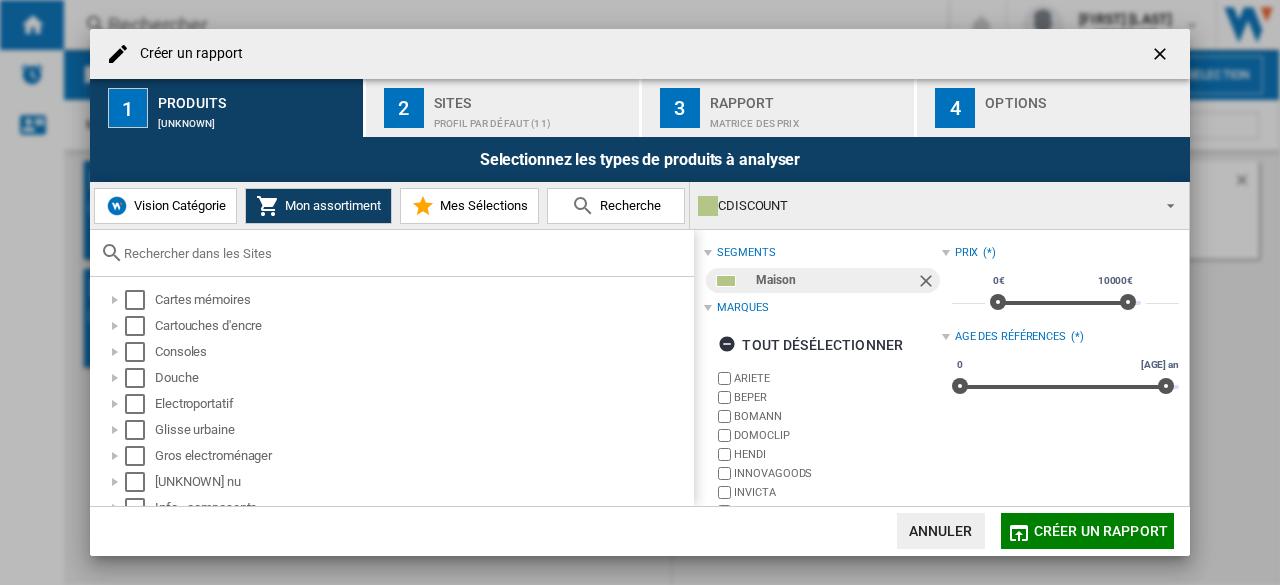 click on "Créer un rapport" 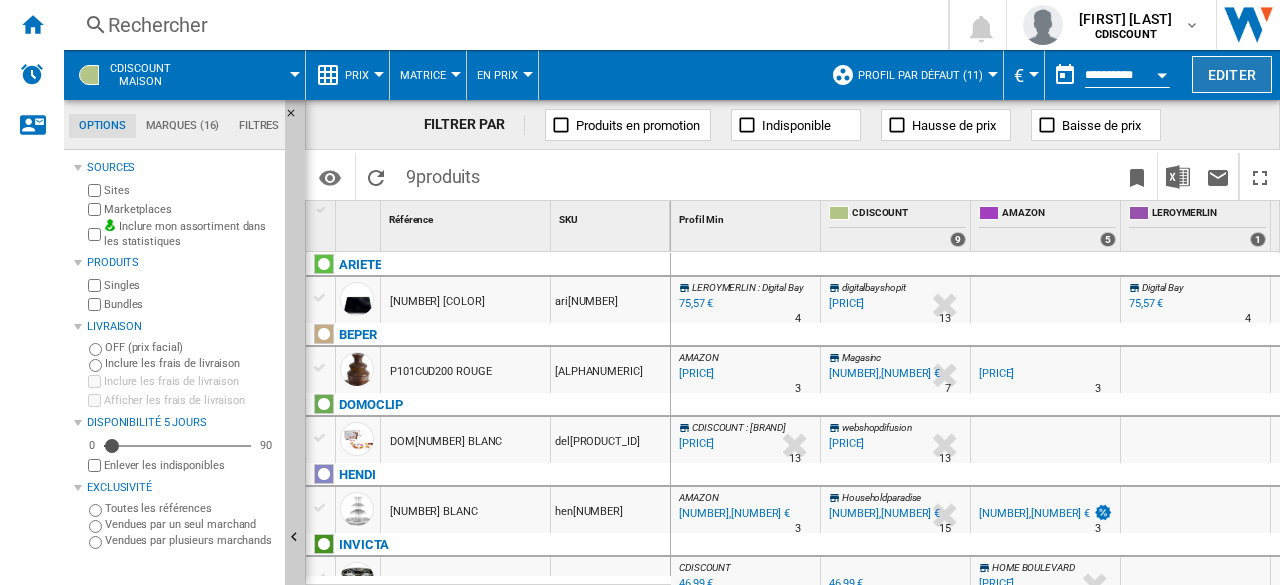 click on "Editer" at bounding box center (1232, 74) 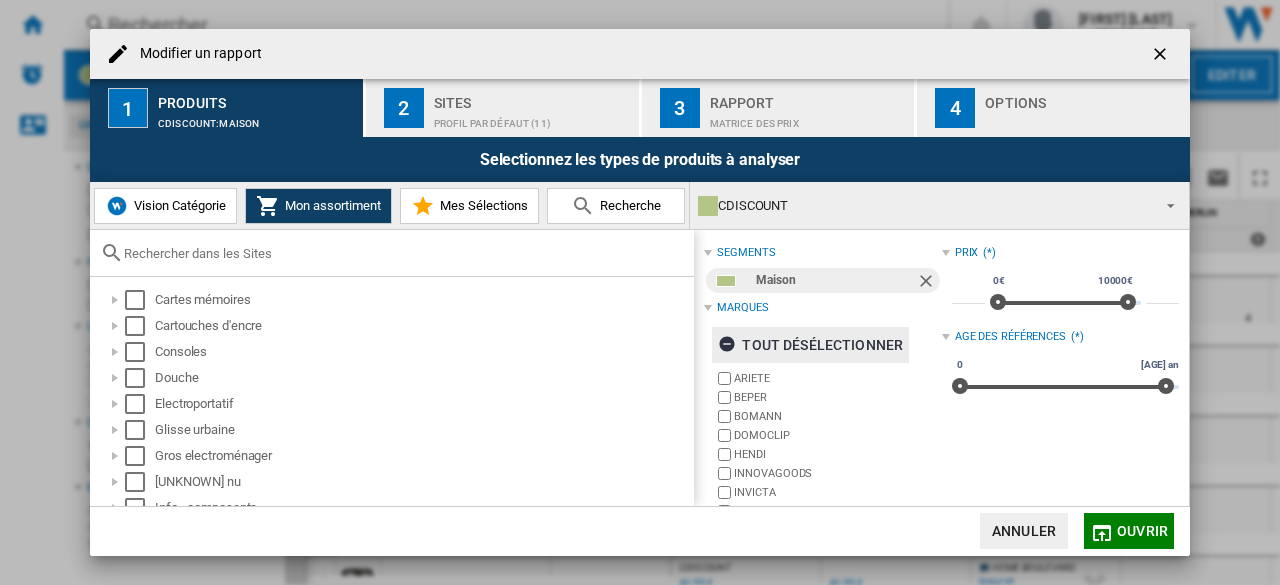 click at bounding box center (730, 347) 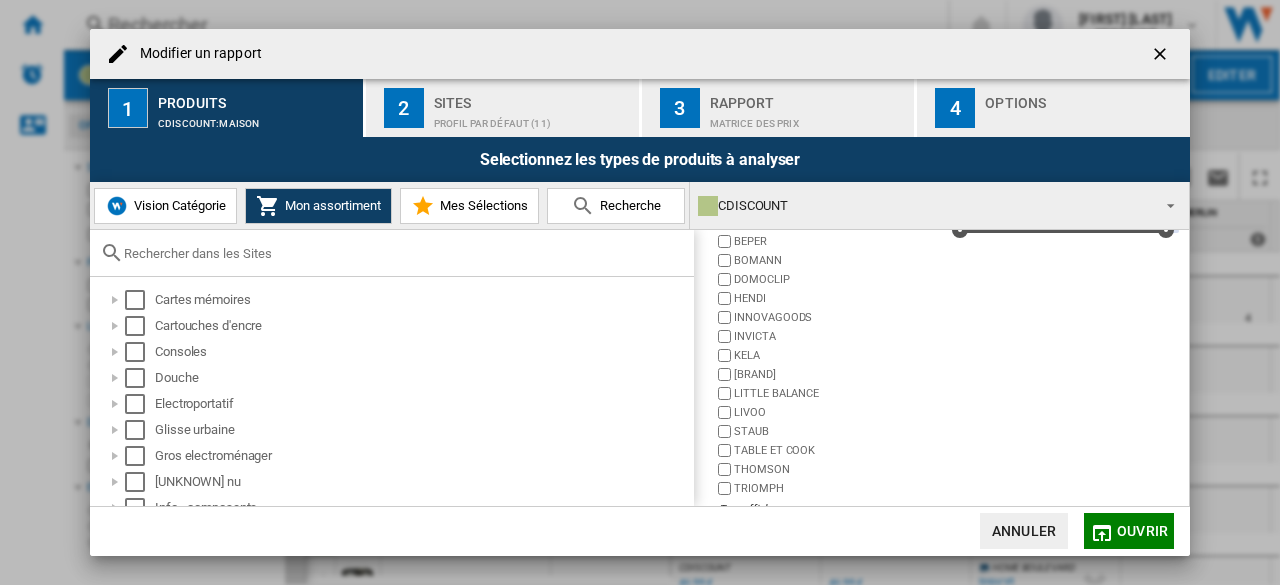 scroll, scrollTop: 191, scrollLeft: 0, axis: vertical 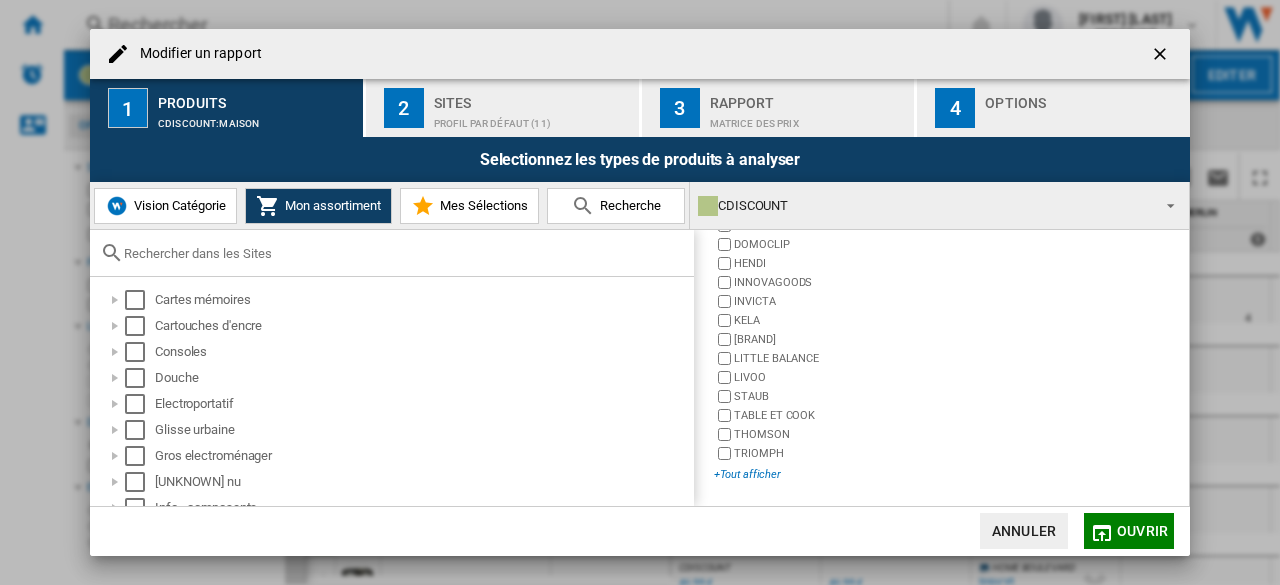 click on "+Tout afficher" at bounding box center [827, 474] 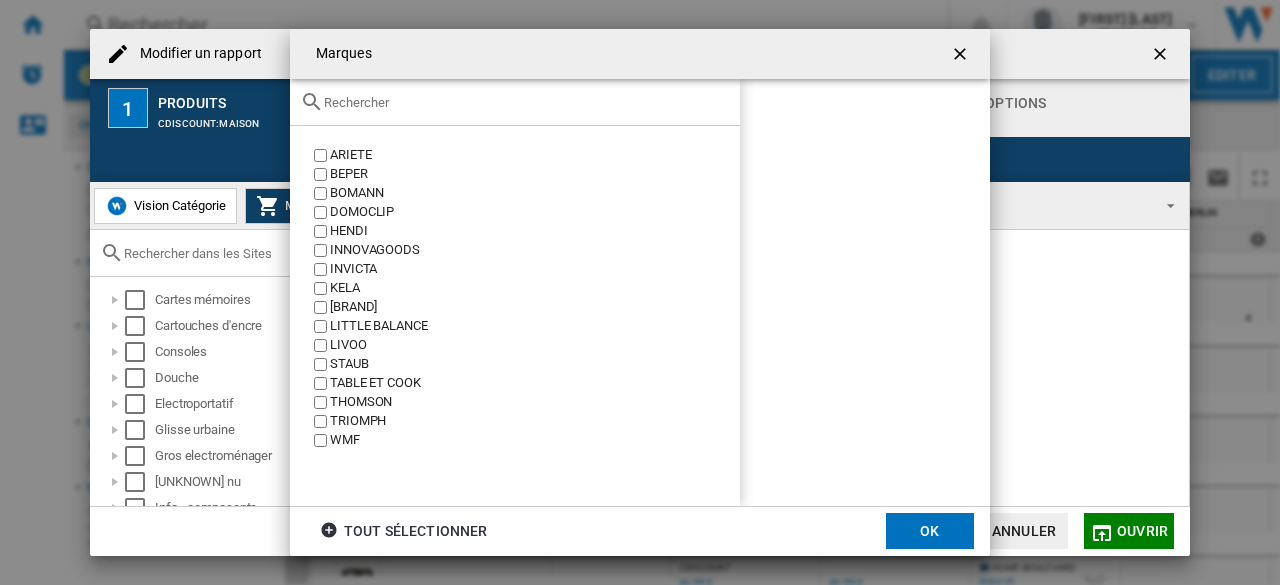 click 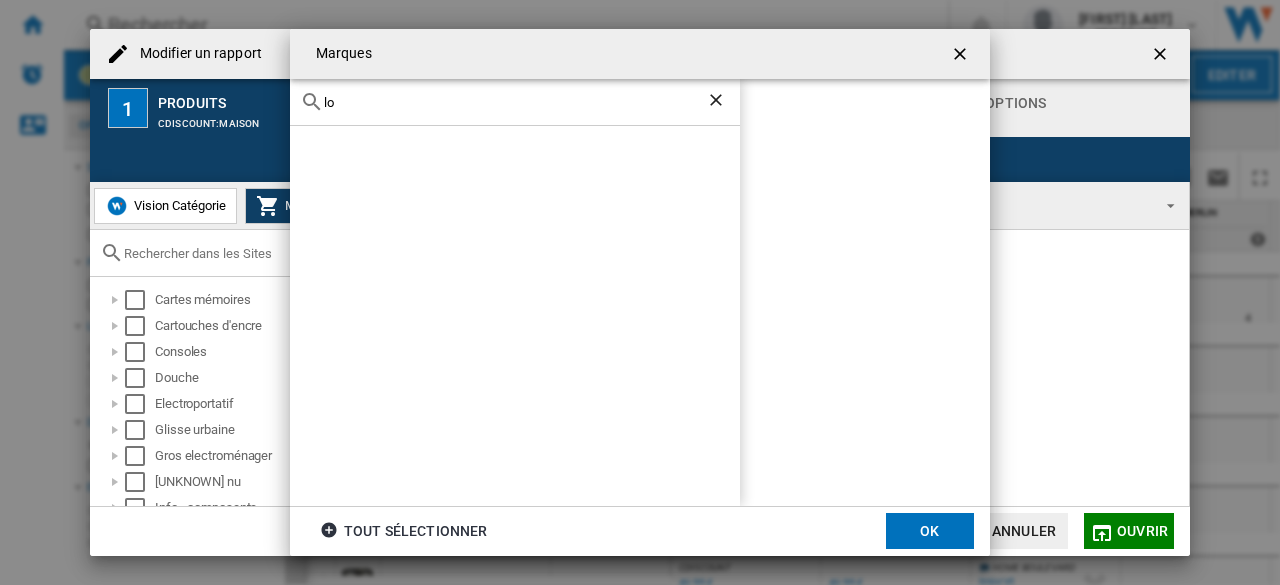 type on "l" 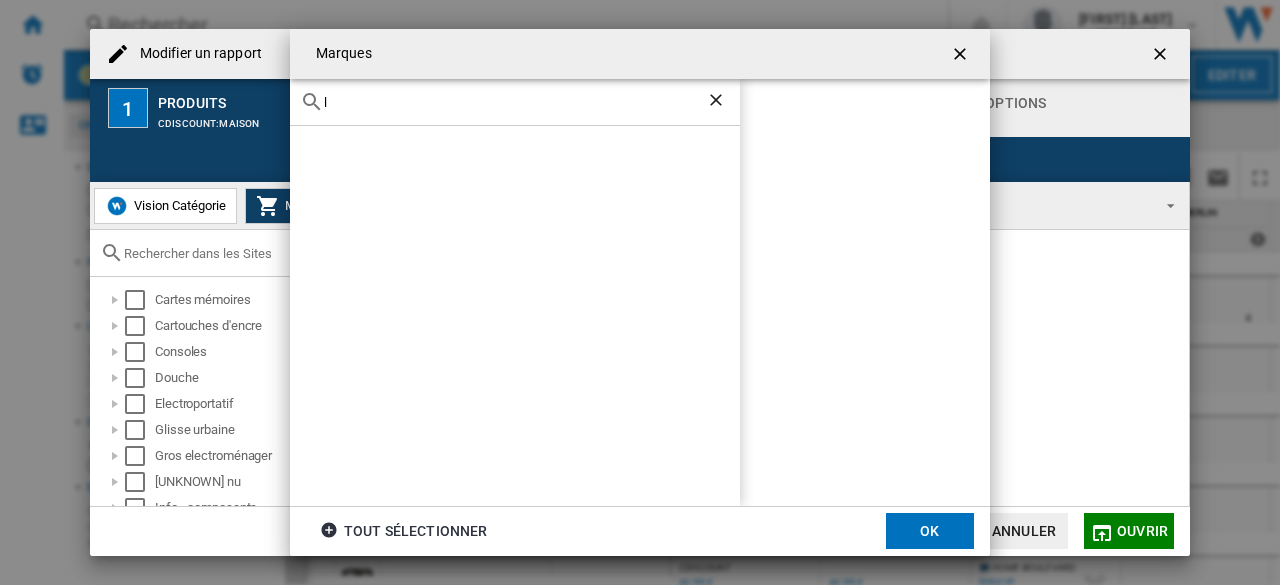 type 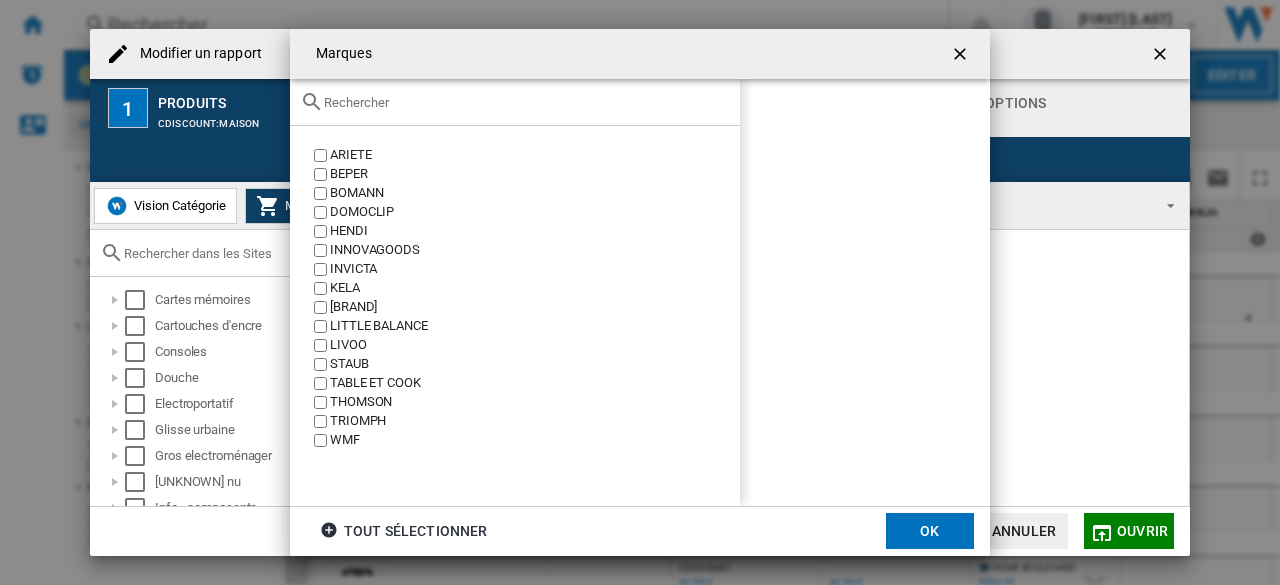 click at bounding box center [962, 56] 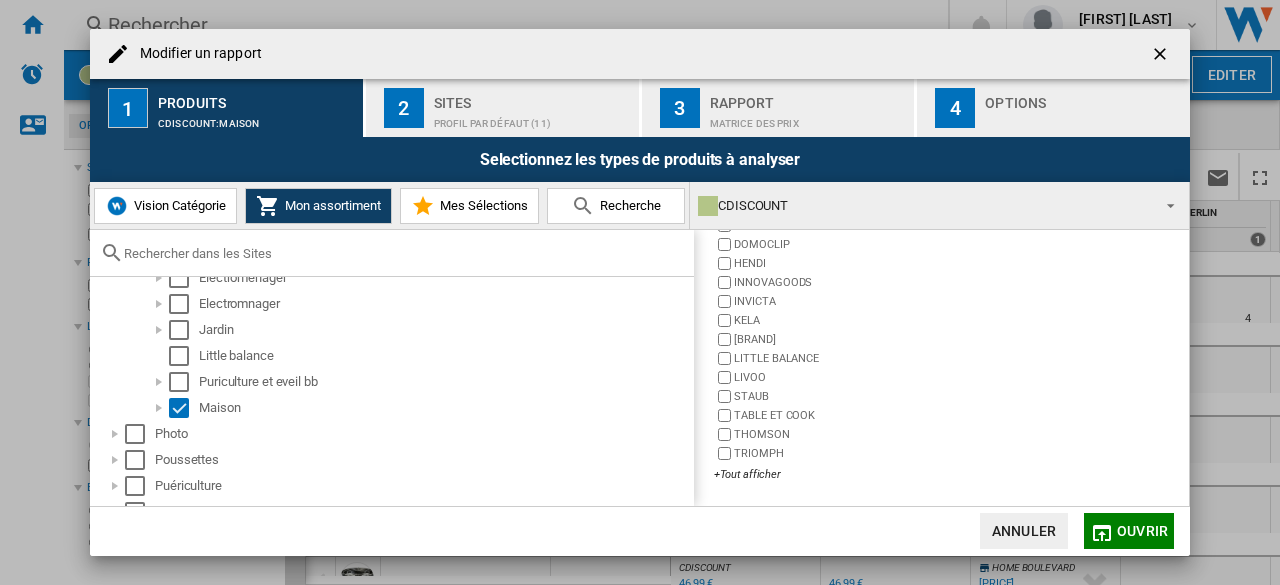 scroll, scrollTop: 570, scrollLeft: 0, axis: vertical 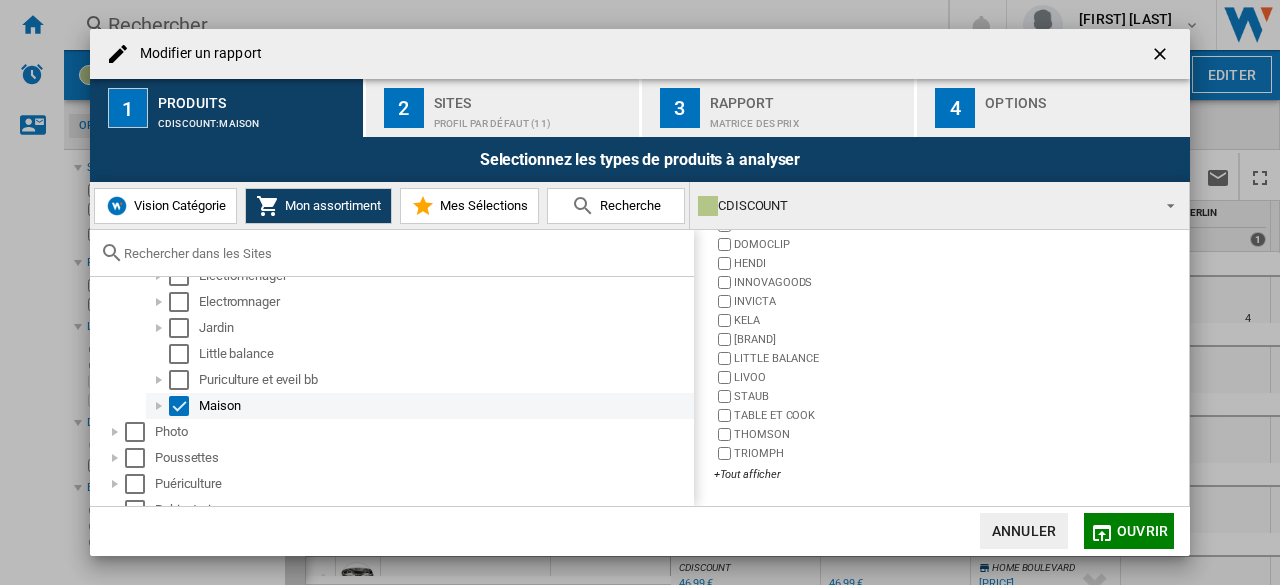 click at bounding box center [179, 406] 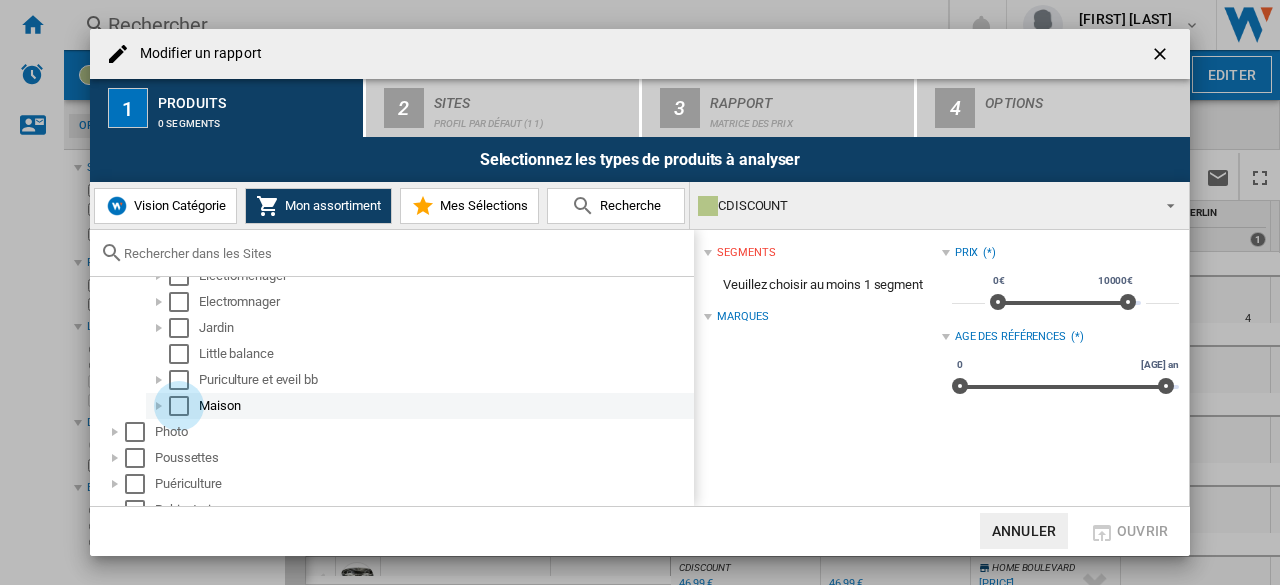 scroll, scrollTop: 0, scrollLeft: 0, axis: both 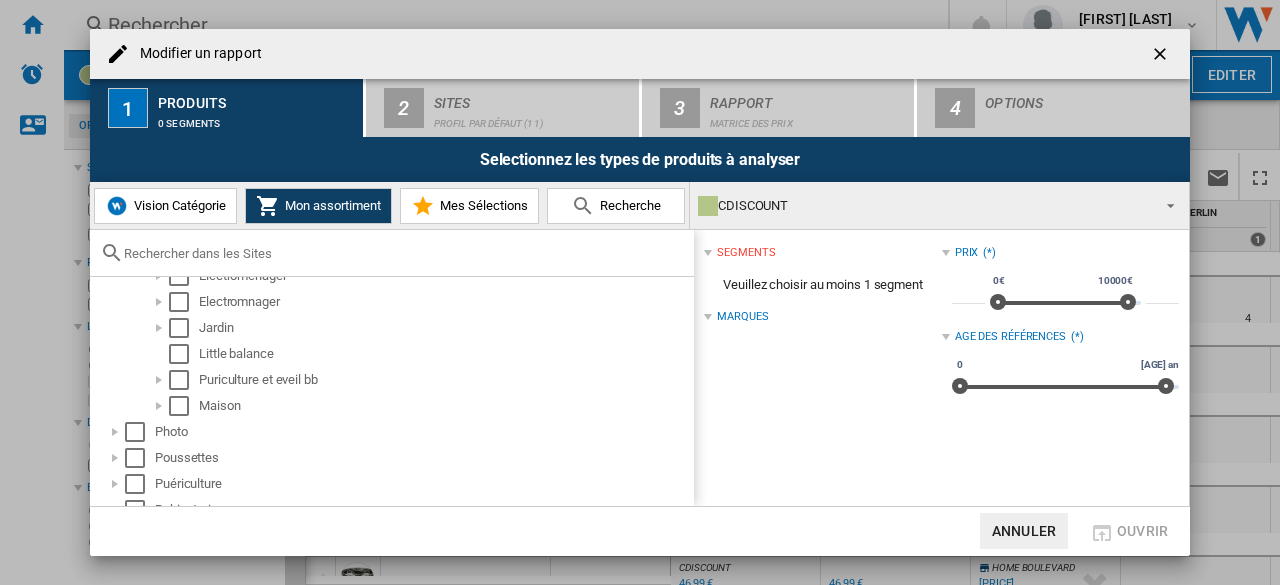click on "Marques" at bounding box center [742, 317] 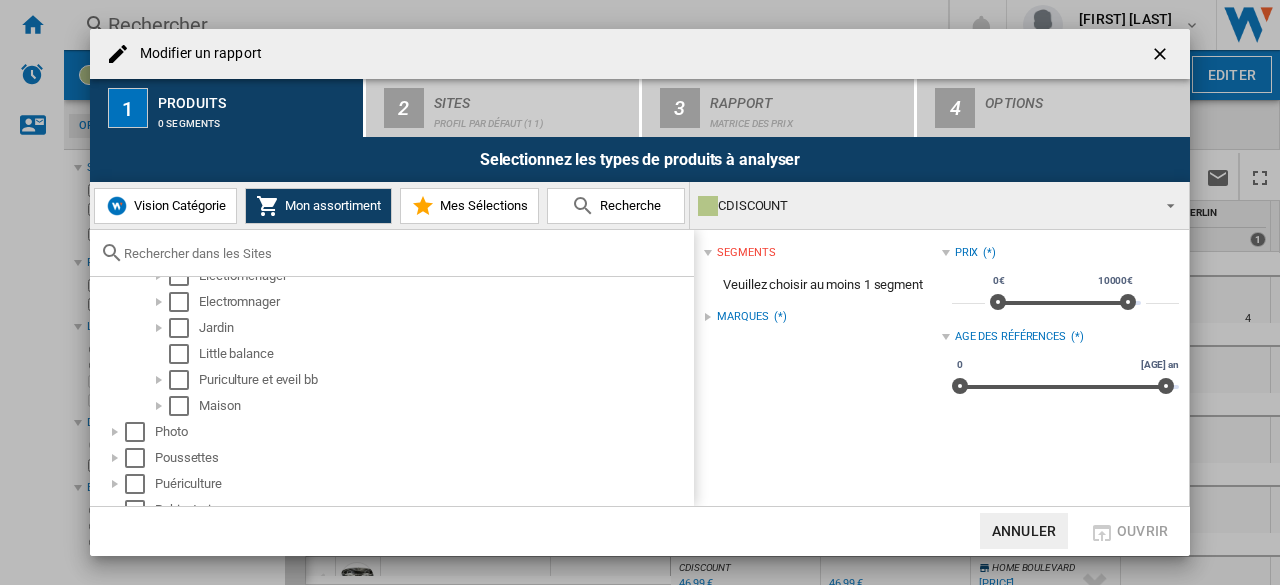 click on "Marques" at bounding box center [742, 317] 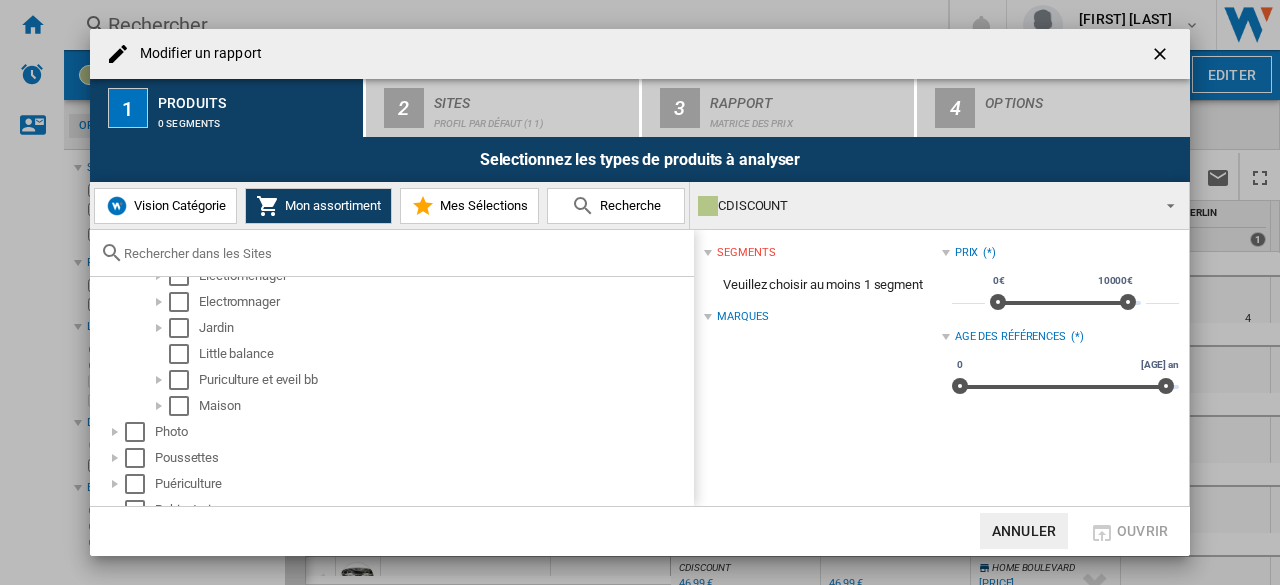click on "segments
Veuillez choisir au moins [NUMBER] segment
Marques" at bounding box center (822, 323) 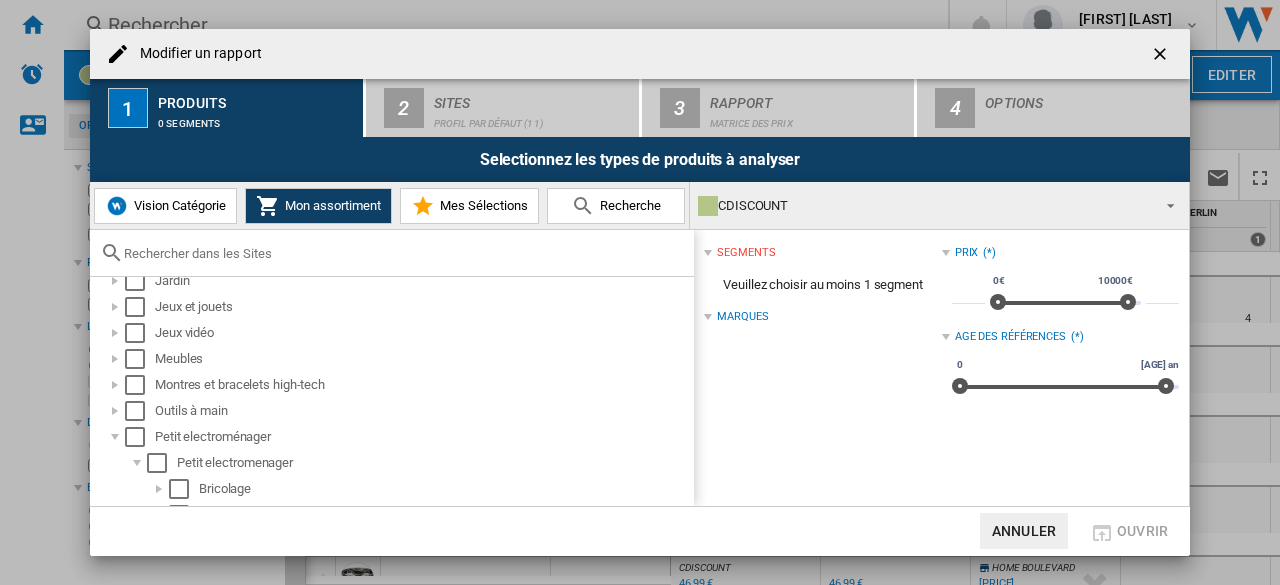 scroll, scrollTop: 304, scrollLeft: 0, axis: vertical 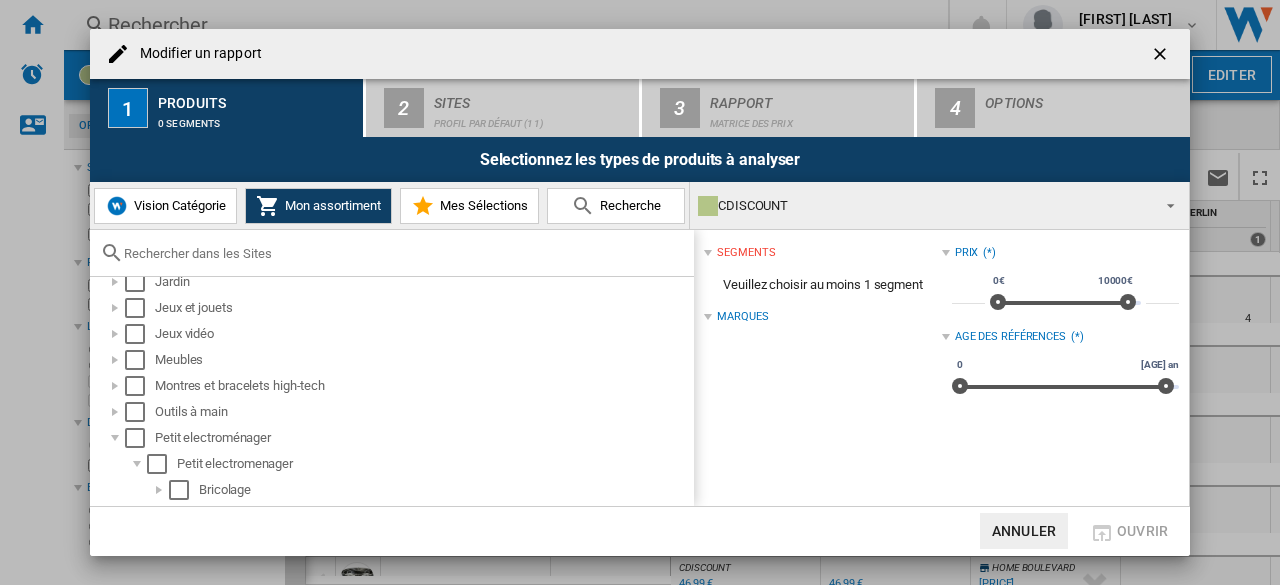 click at bounding box center (1162, 56) 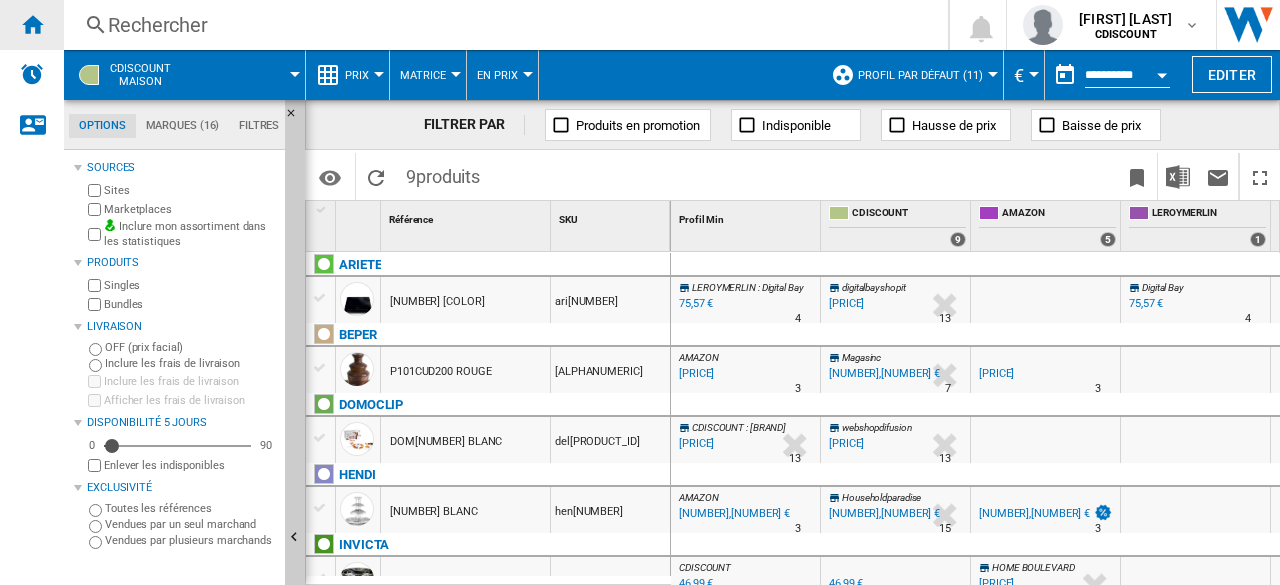click at bounding box center [32, 25] 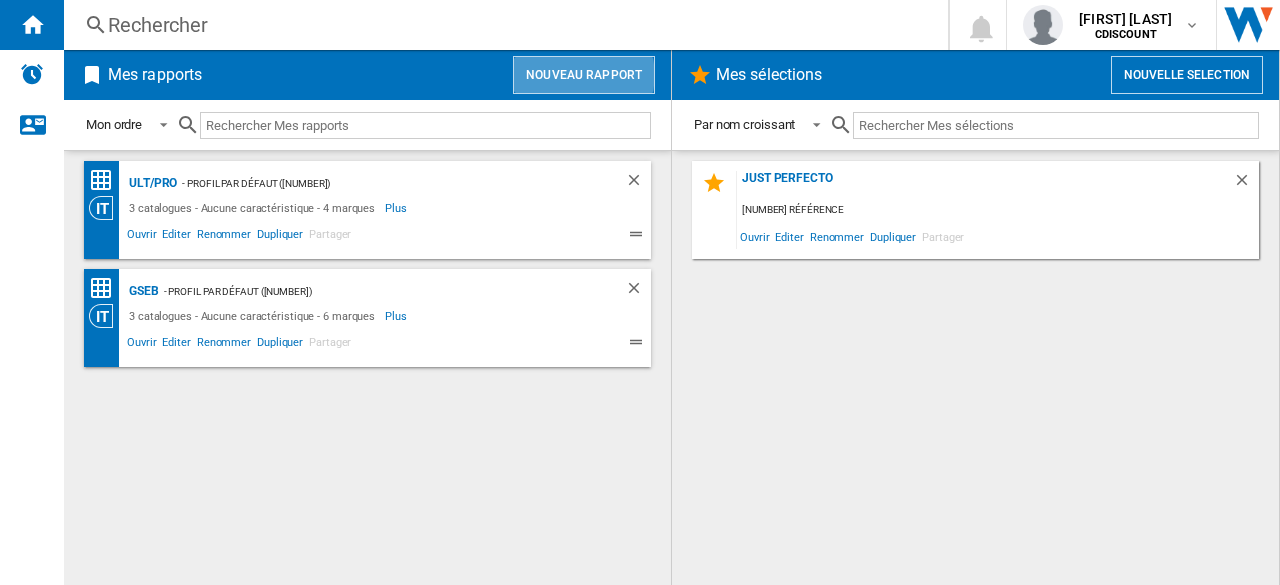 click on "Nouveau rapport" at bounding box center (584, 75) 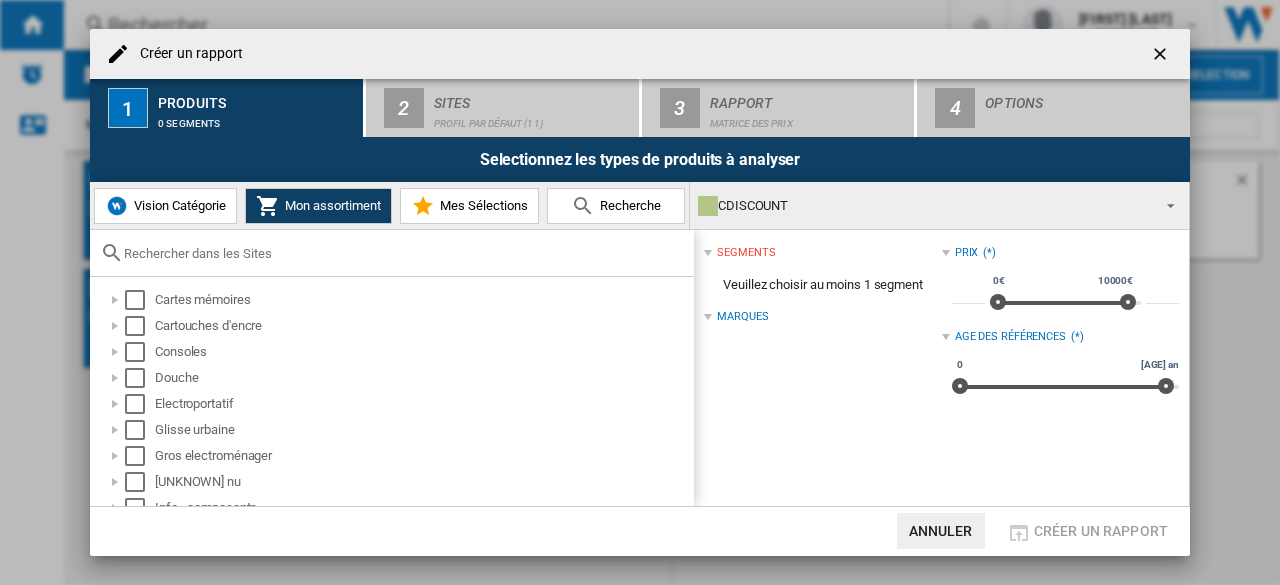 click on "Marques" at bounding box center [742, 317] 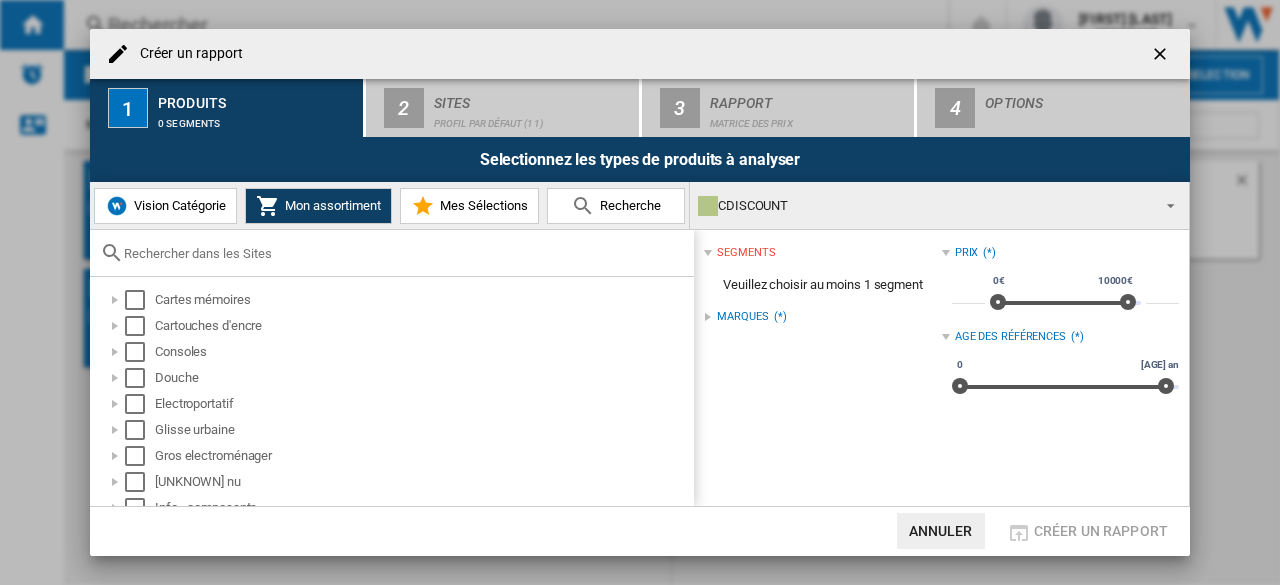 click on "Marques" at bounding box center (742, 317) 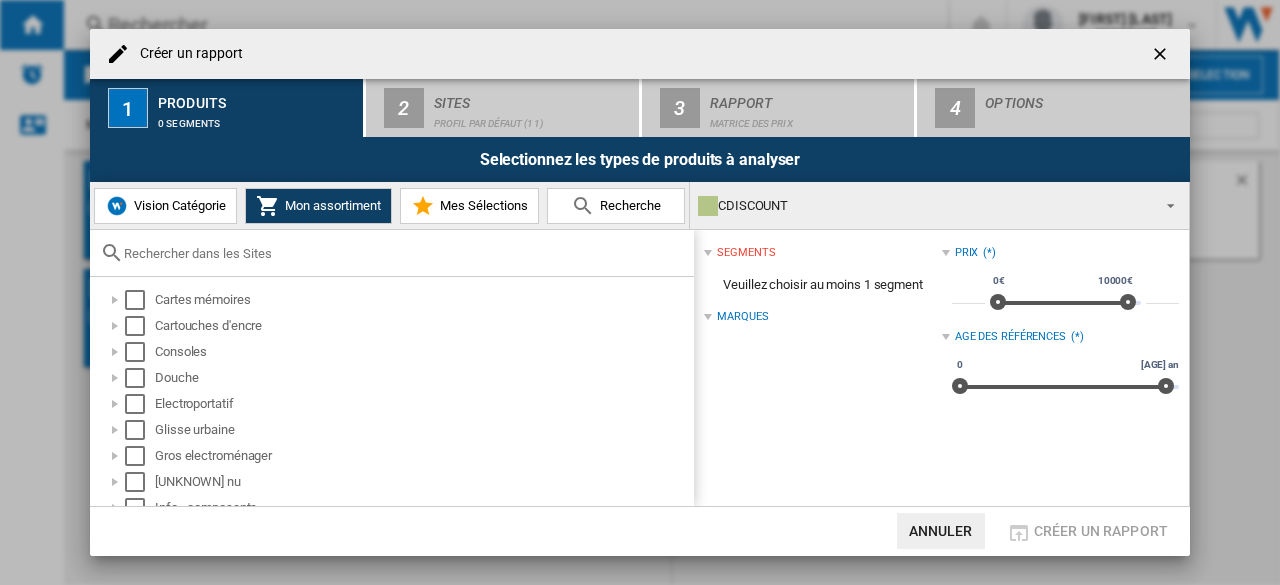click at bounding box center [404, 253] 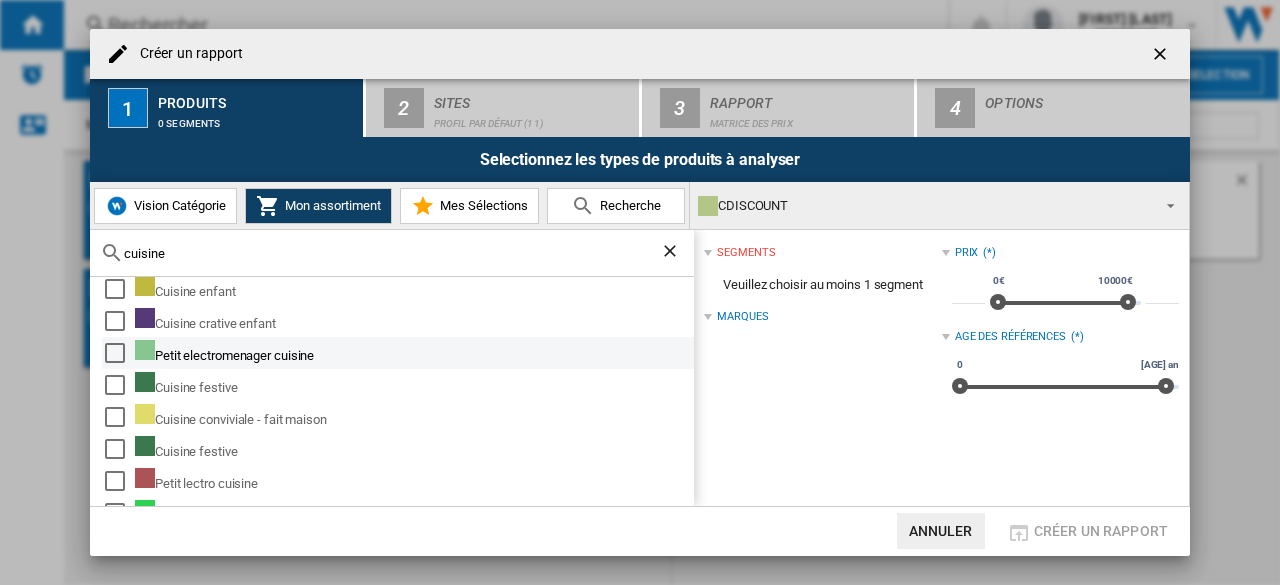 scroll, scrollTop: 0, scrollLeft: 0, axis: both 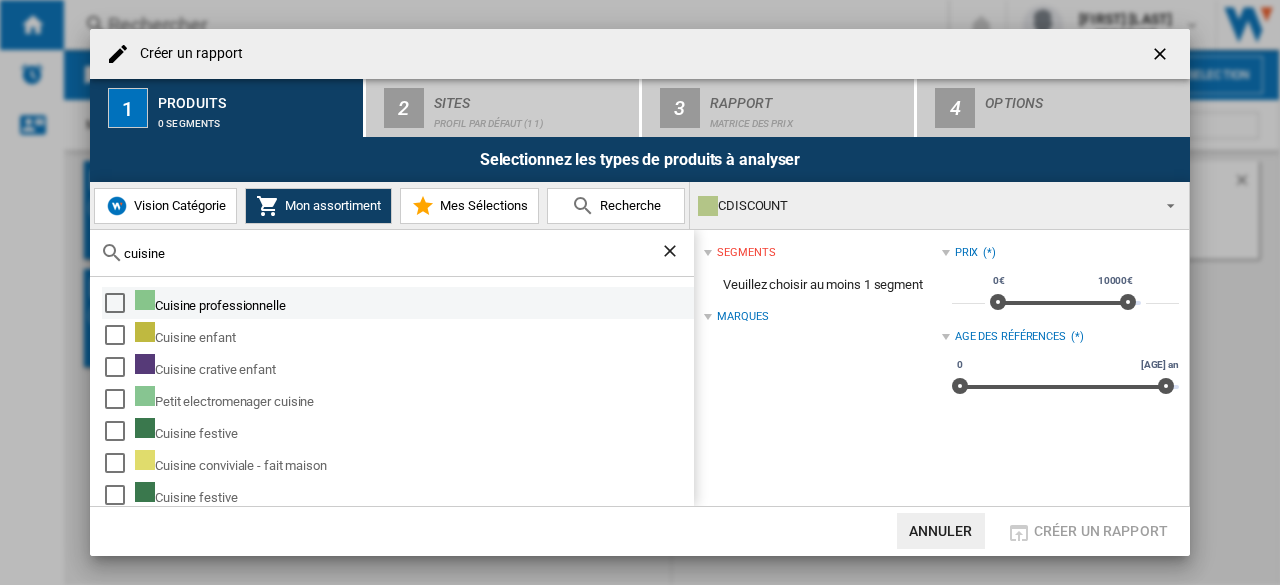 type on "cuisine" 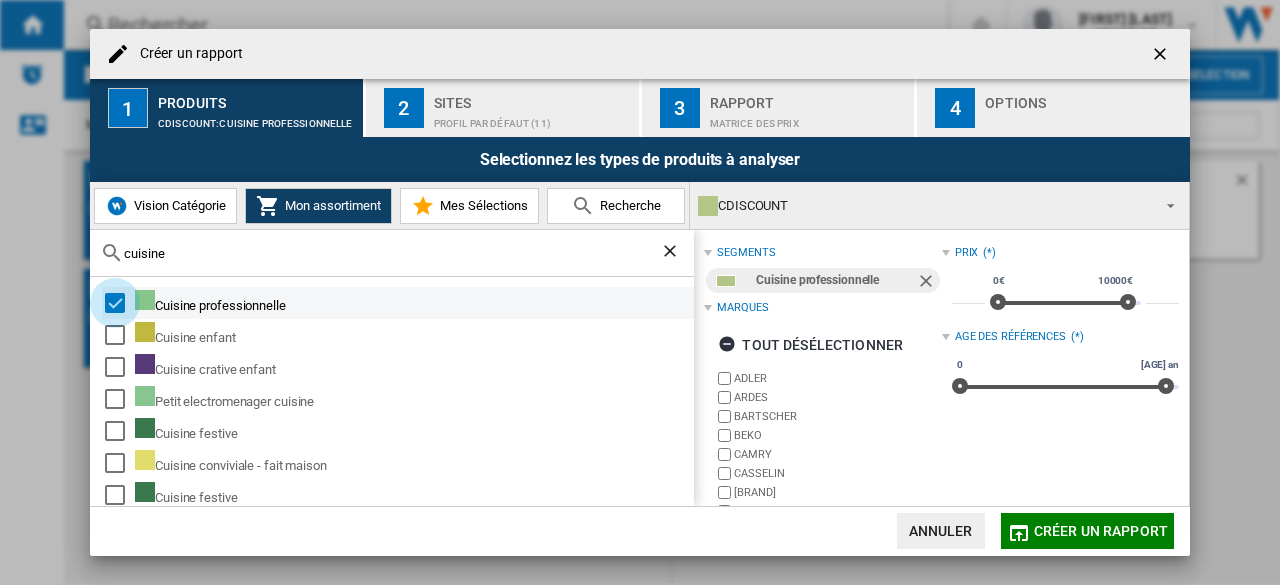 click at bounding box center [115, 303] 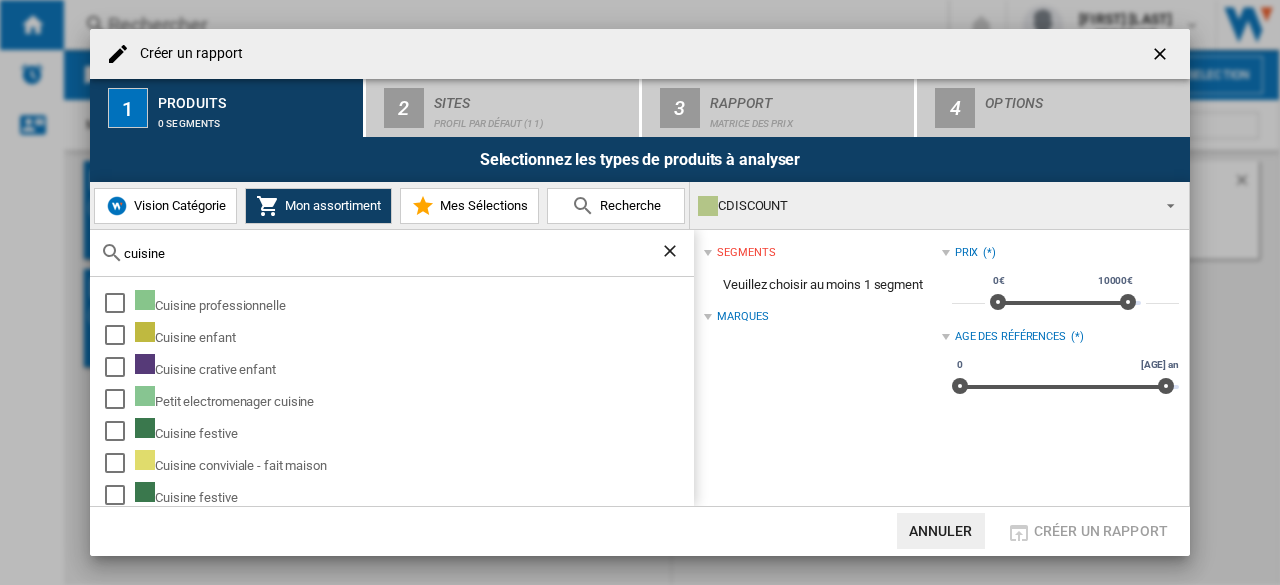 click on "Recherche" at bounding box center (628, 205) 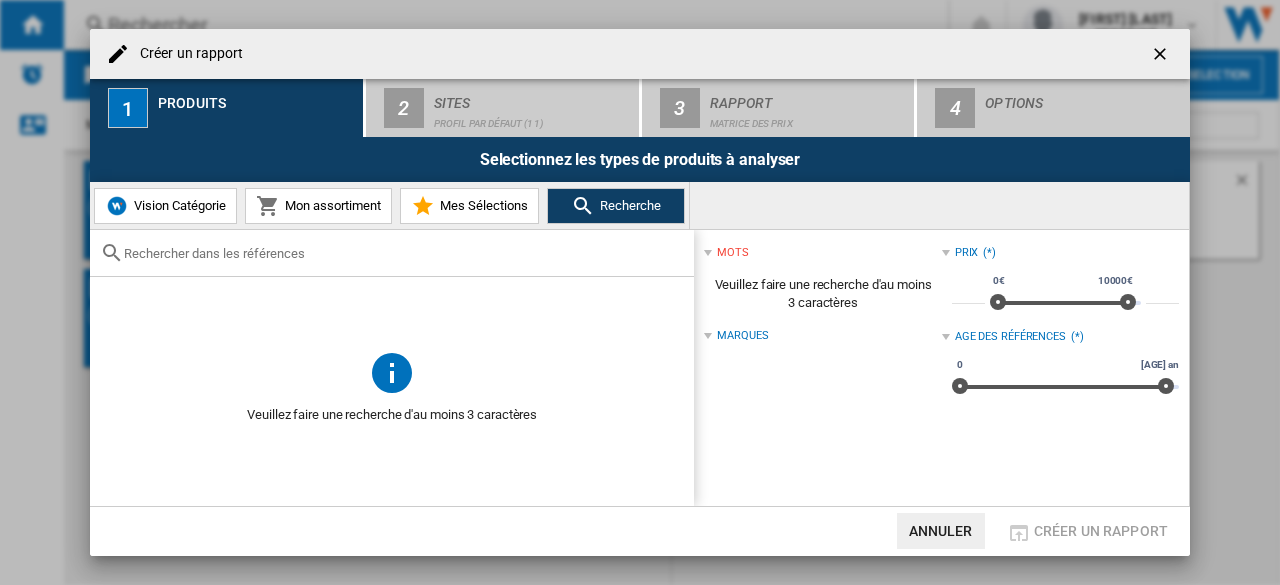 click at bounding box center (404, 253) 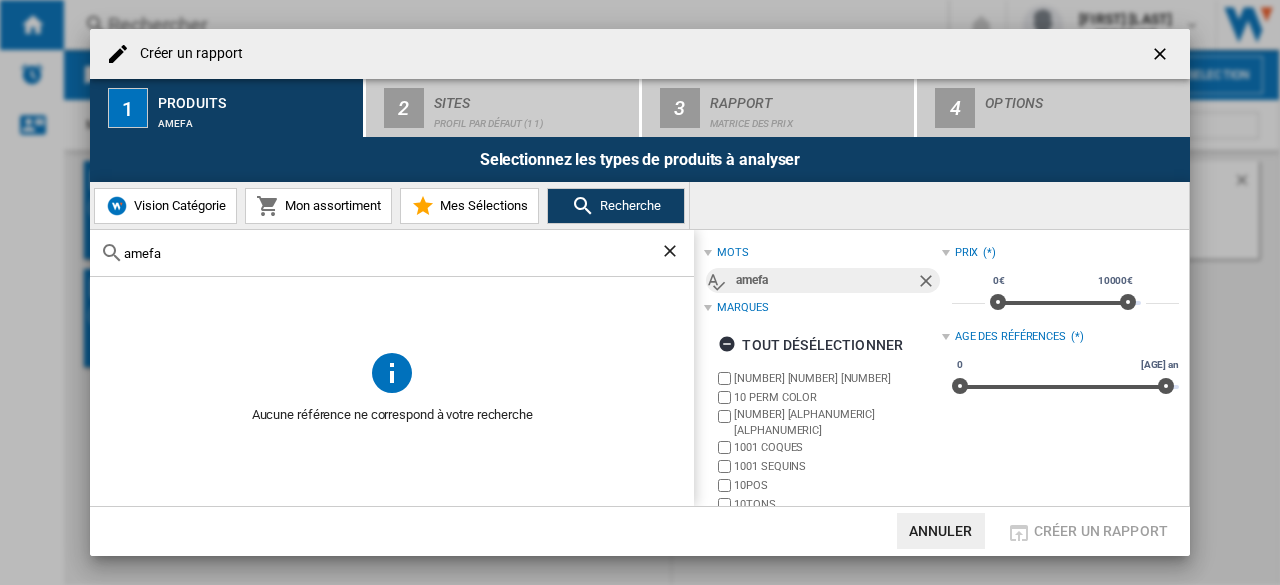 type on "amefa" 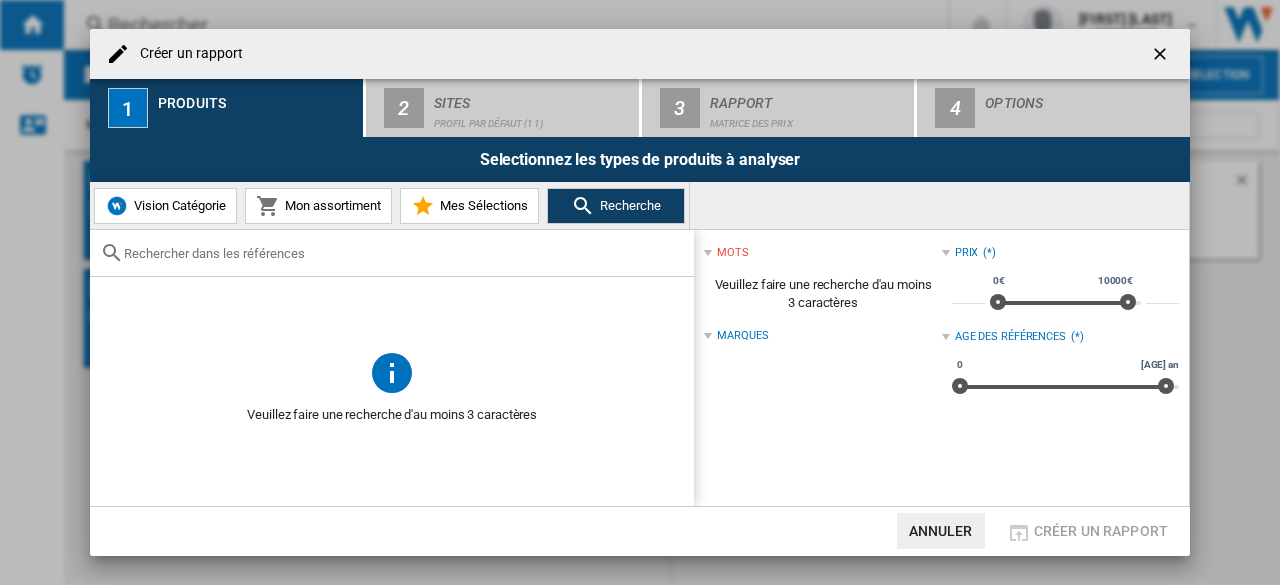 type 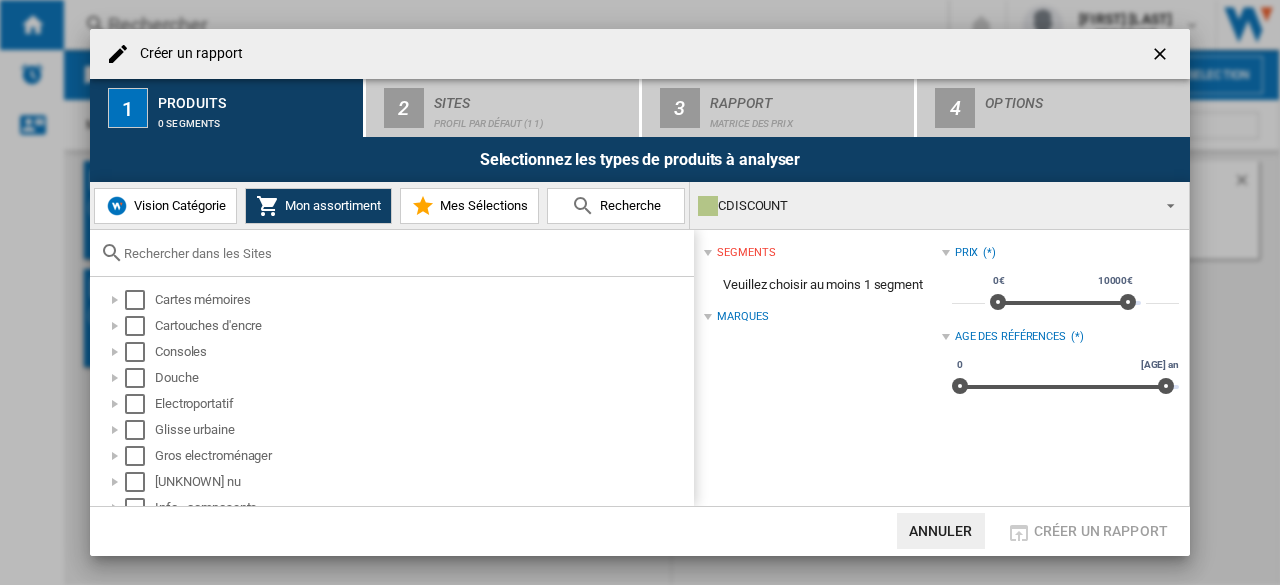 click on "Vision Catégorie" at bounding box center (165, 206) 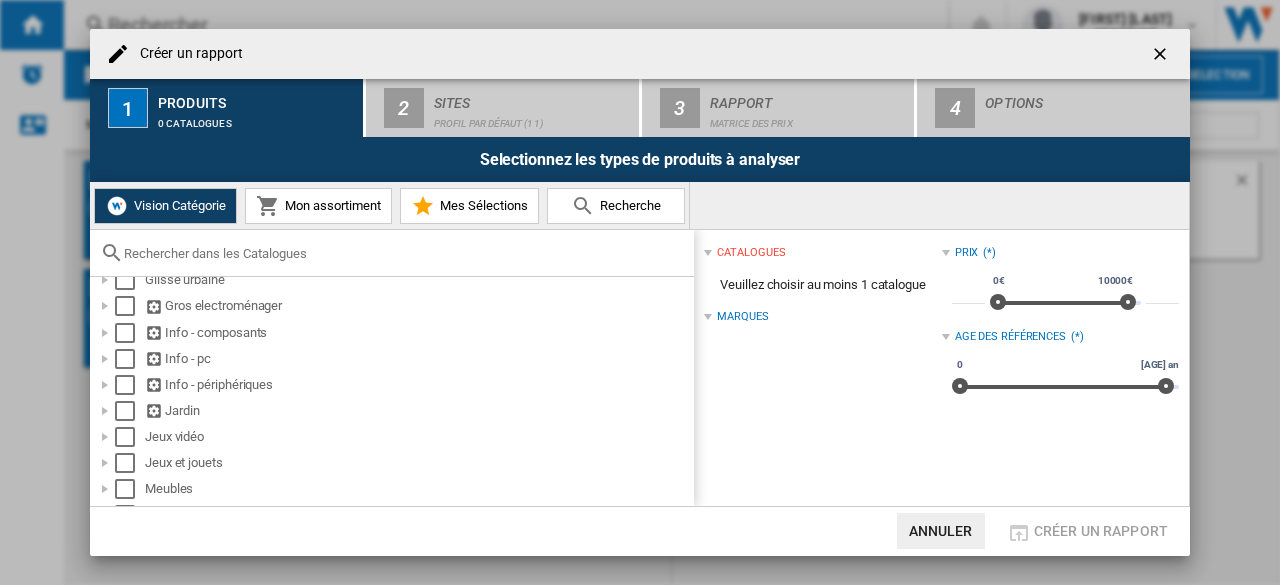 scroll, scrollTop: 0, scrollLeft: 0, axis: both 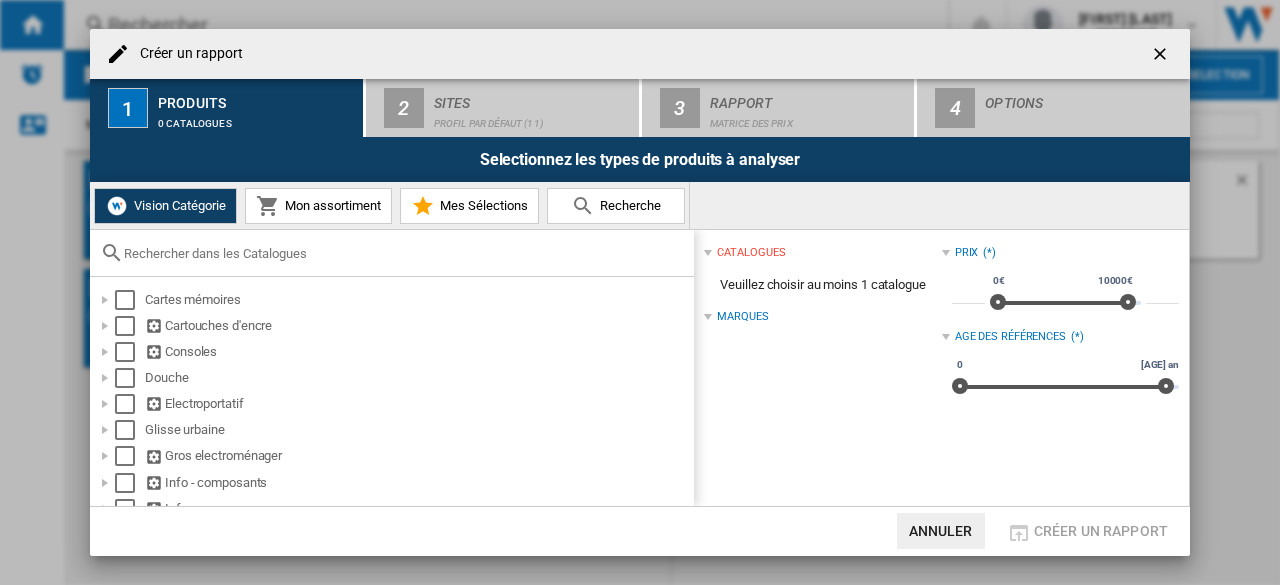 click at bounding box center [404, 253] 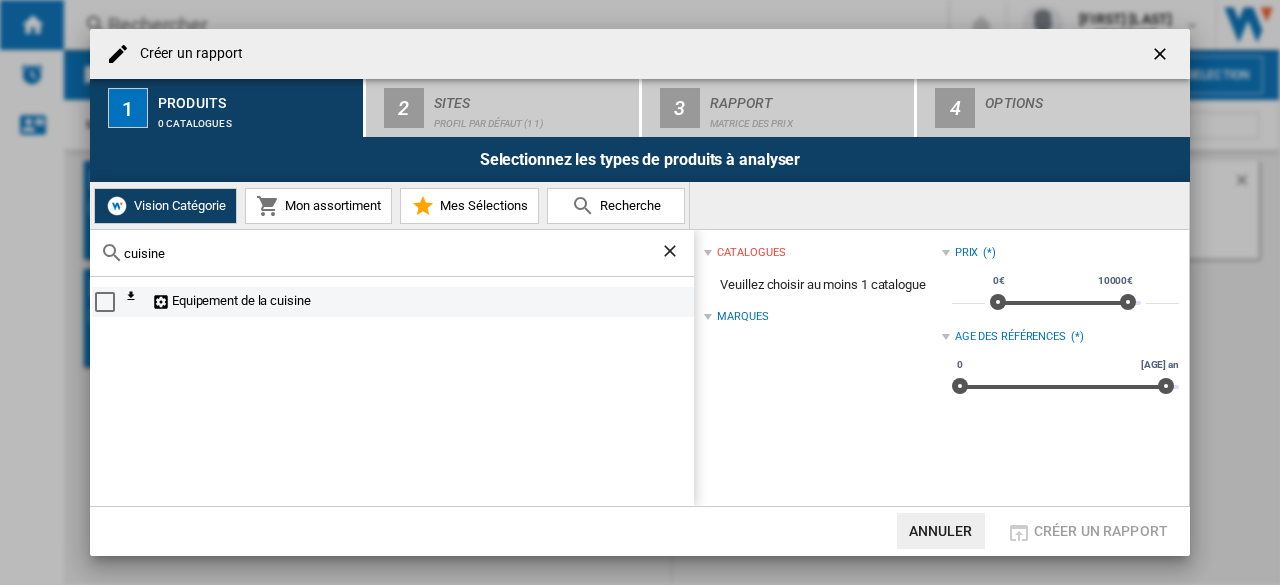 type on "cuisine" 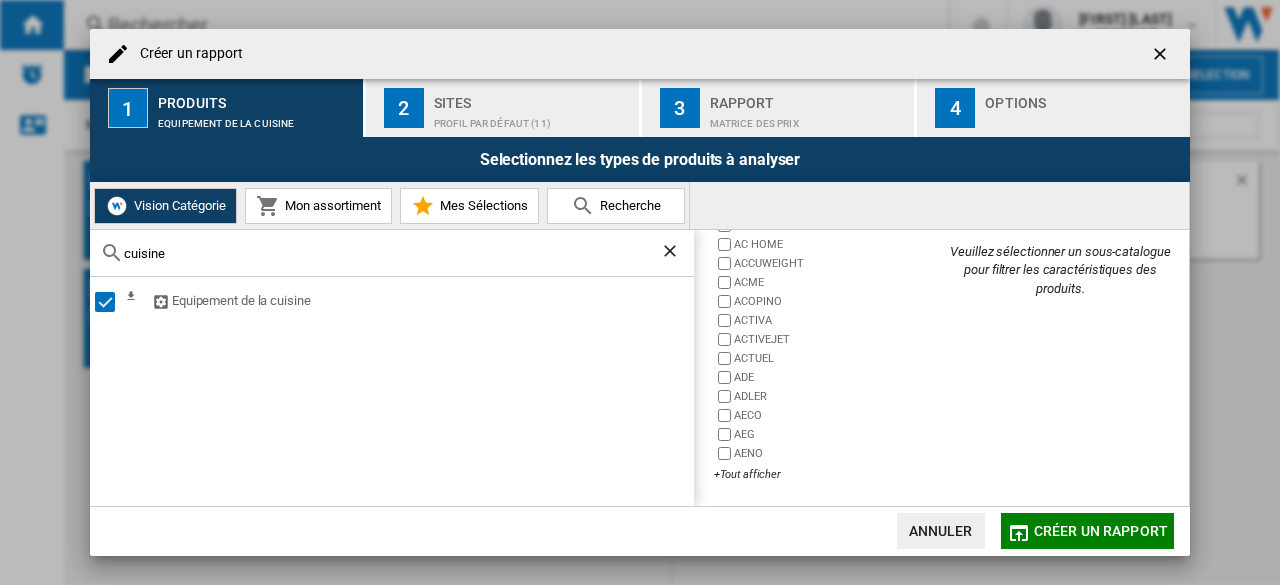 scroll, scrollTop: 0, scrollLeft: 0, axis: both 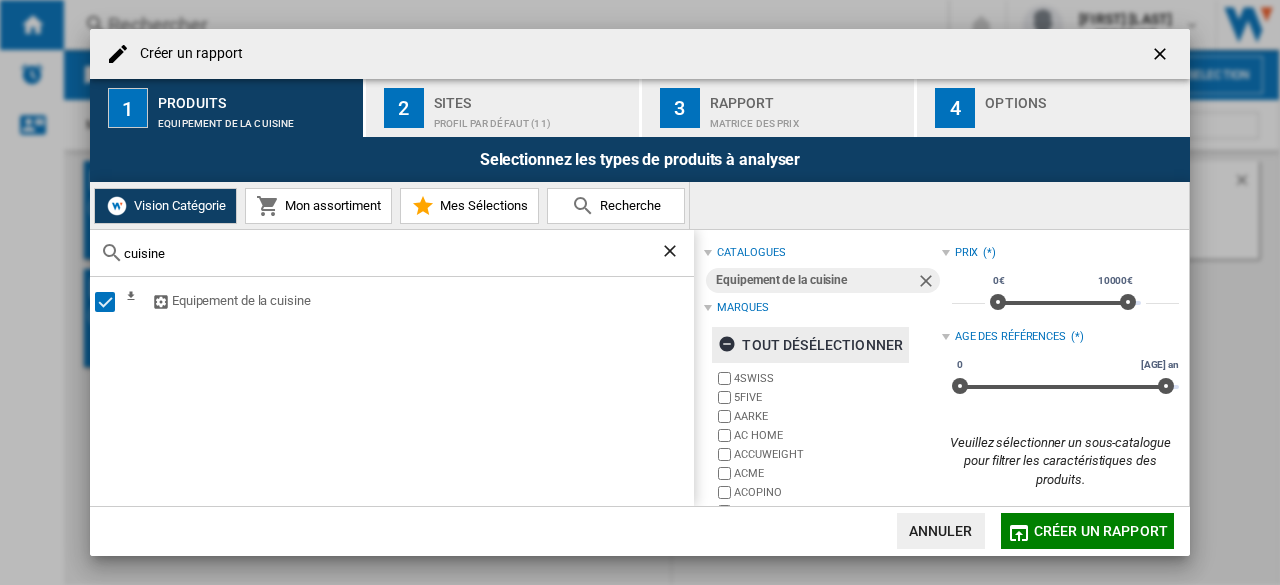 click on "tout désélectionner" at bounding box center [810, 345] 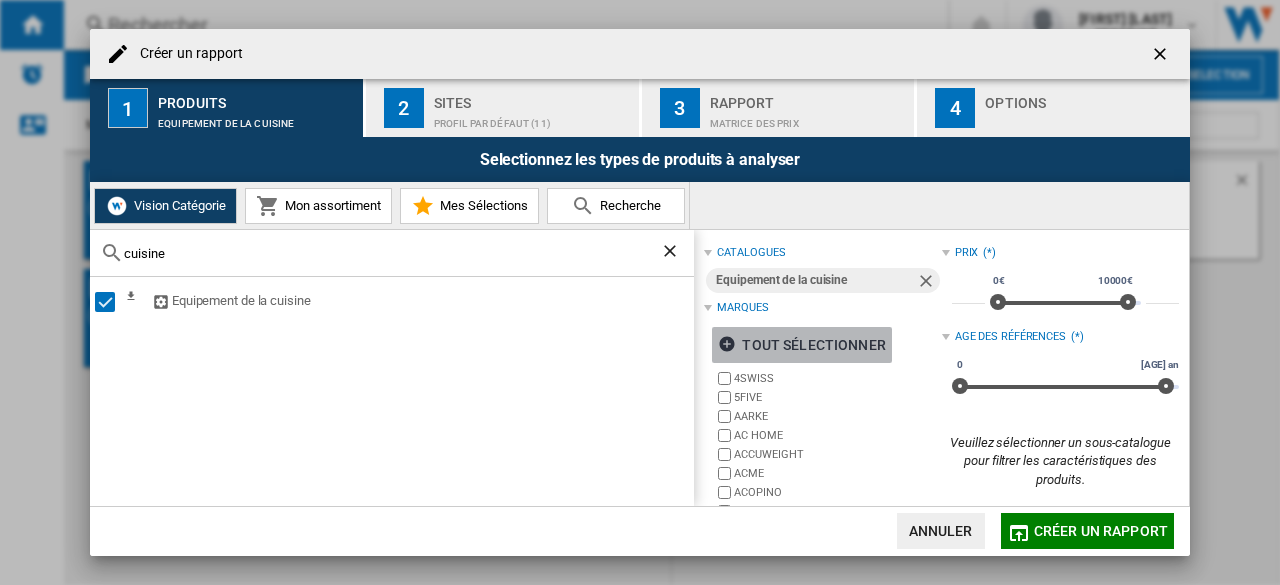 click at bounding box center [730, 347] 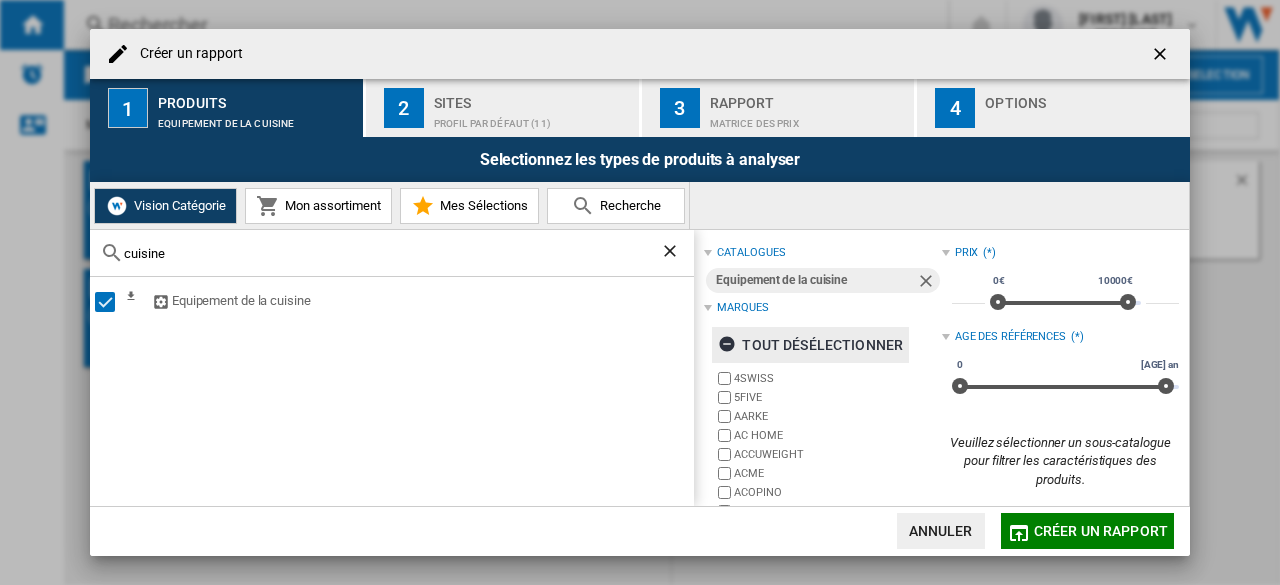 click on "tout désélectionner" at bounding box center (810, 345) 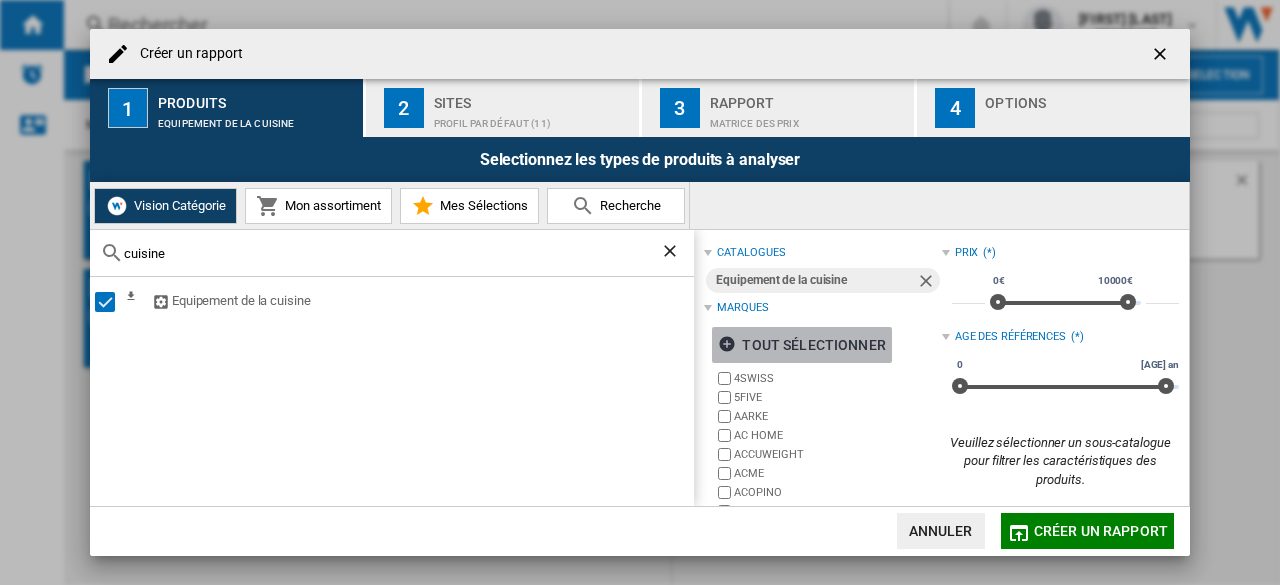 click on "tout sélectionner" at bounding box center (801, 345) 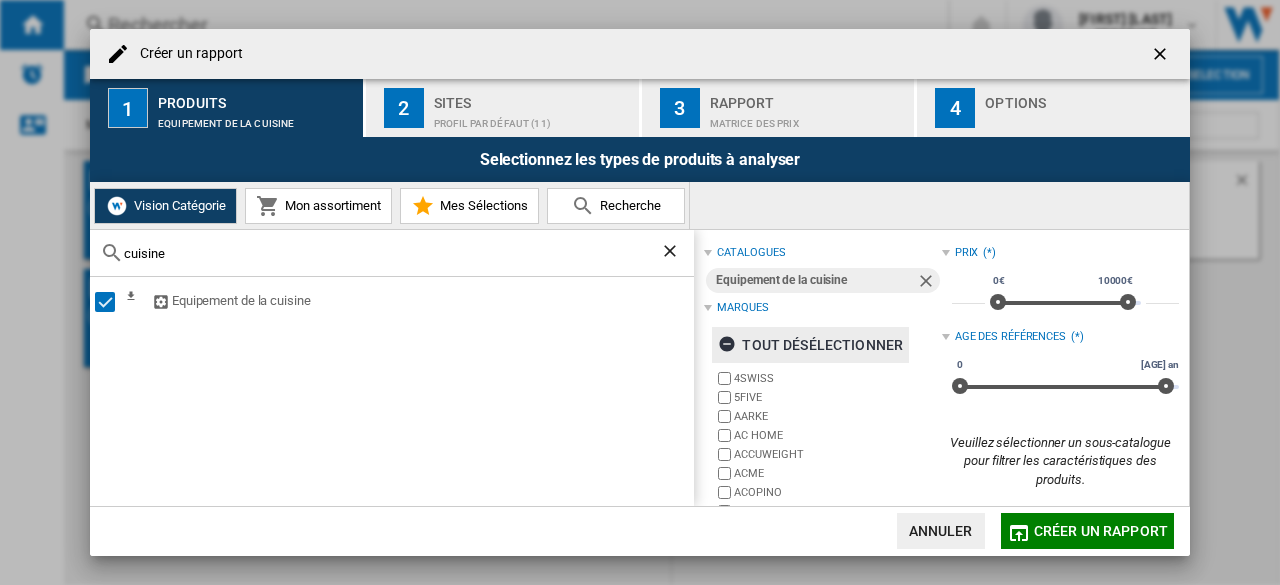 click on "tout désélectionner" at bounding box center (810, 345) 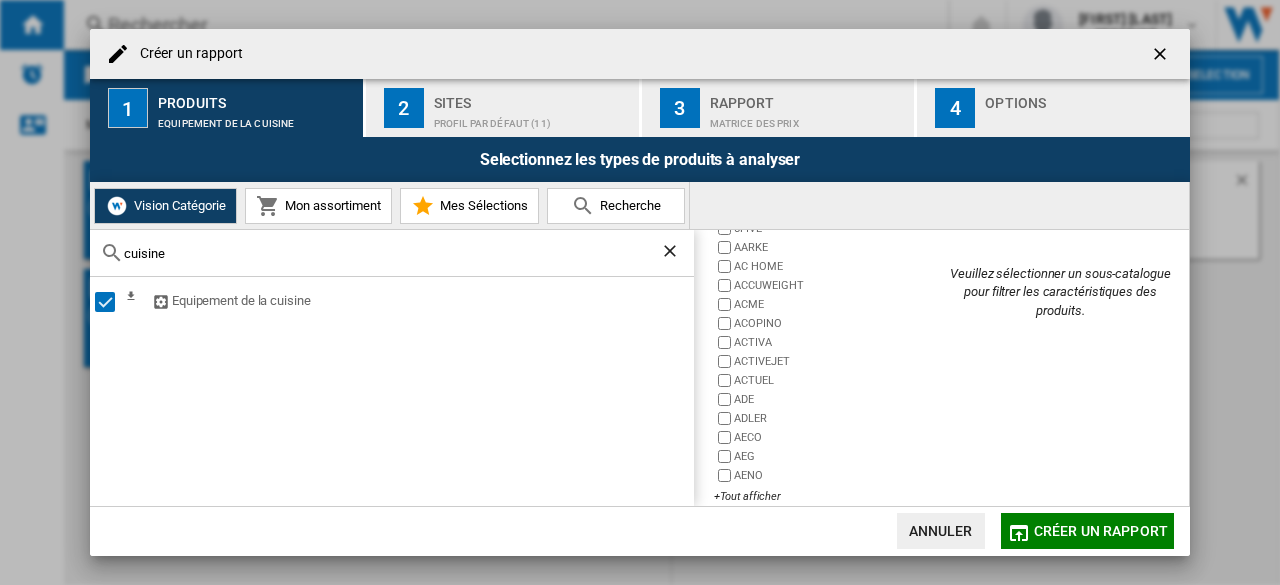 scroll, scrollTop: 191, scrollLeft: 0, axis: vertical 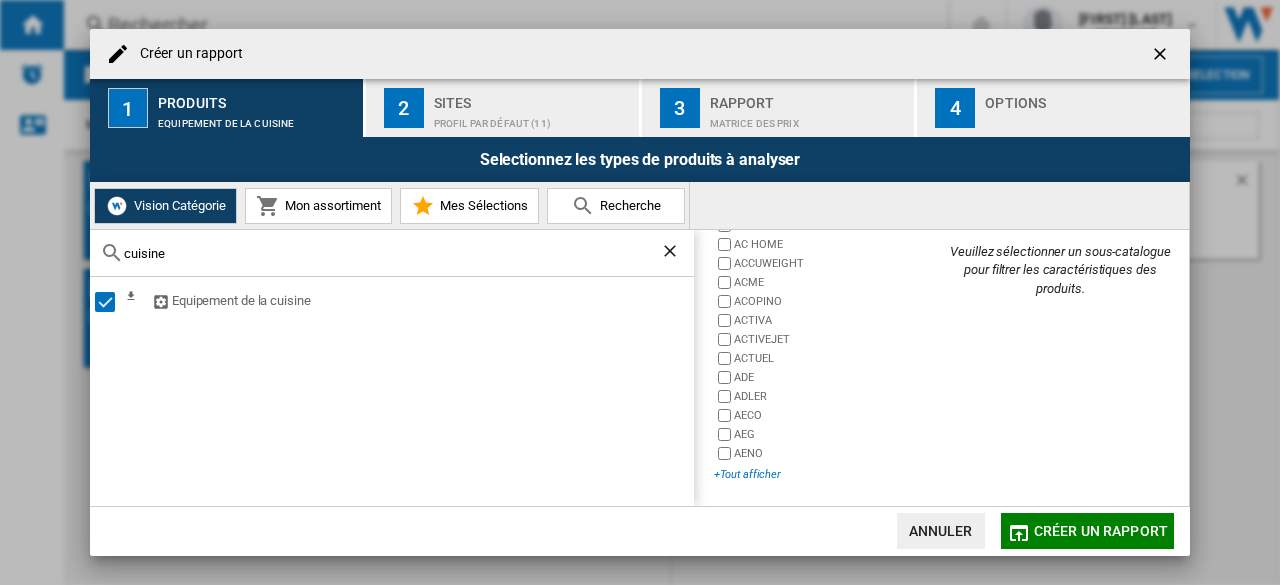 click on "+Tout afficher" at bounding box center (827, 474) 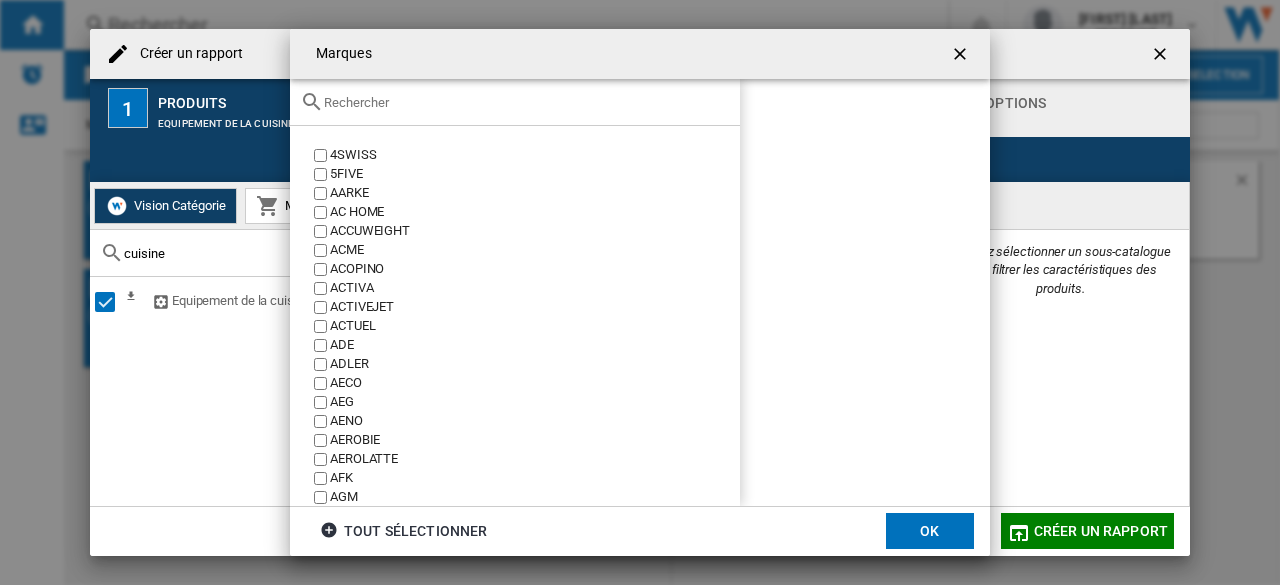 click 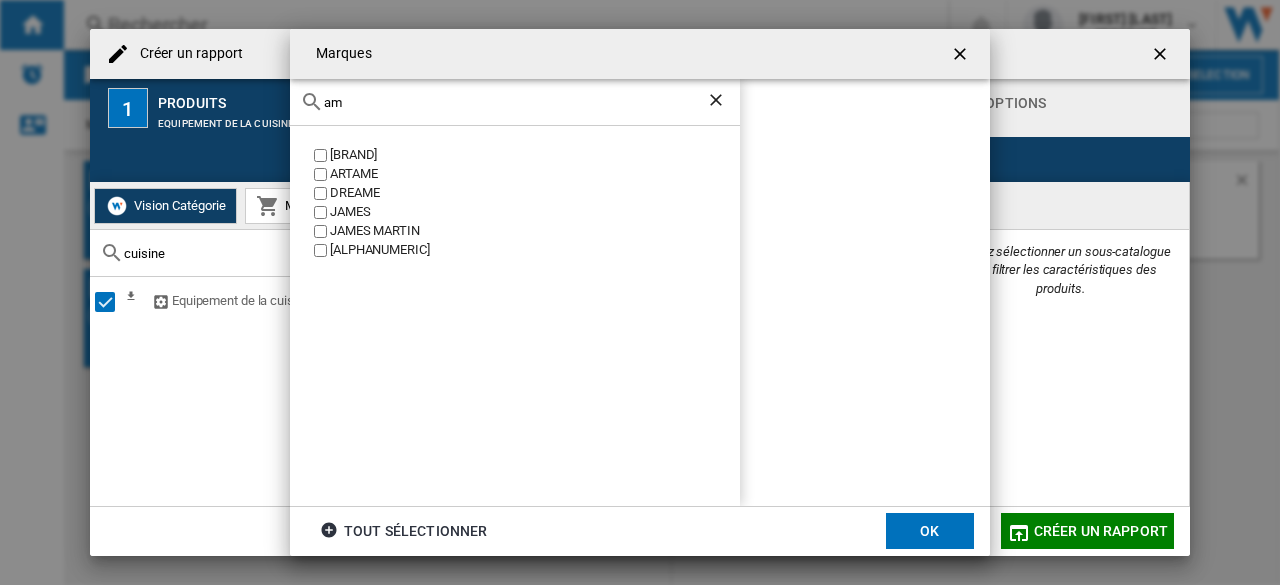 type on "a" 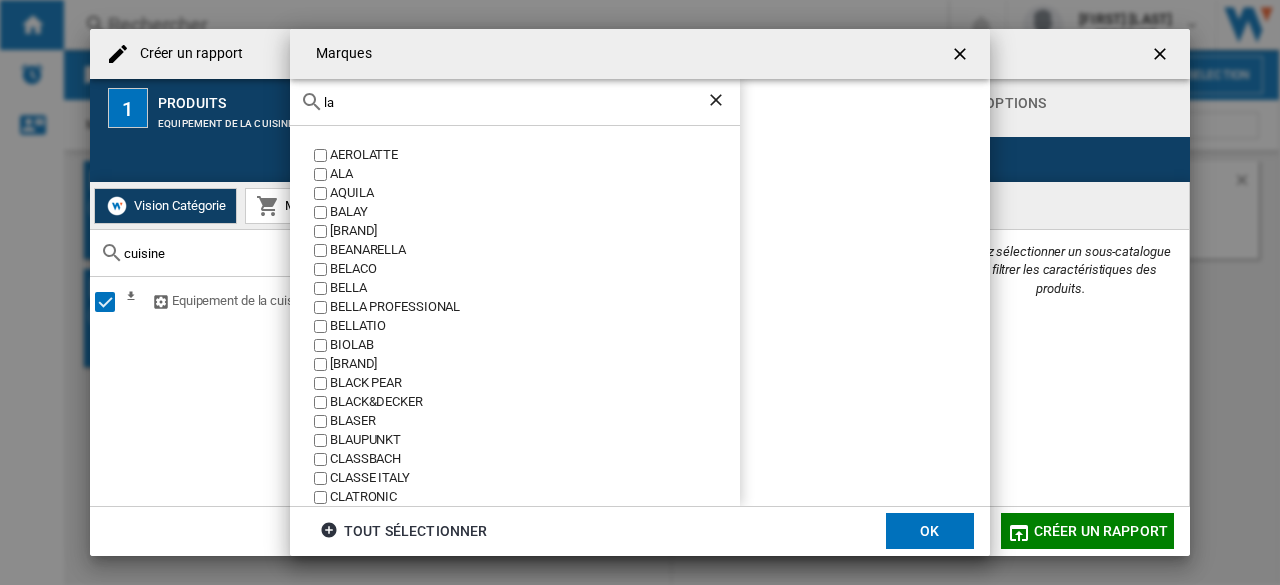 type on "l" 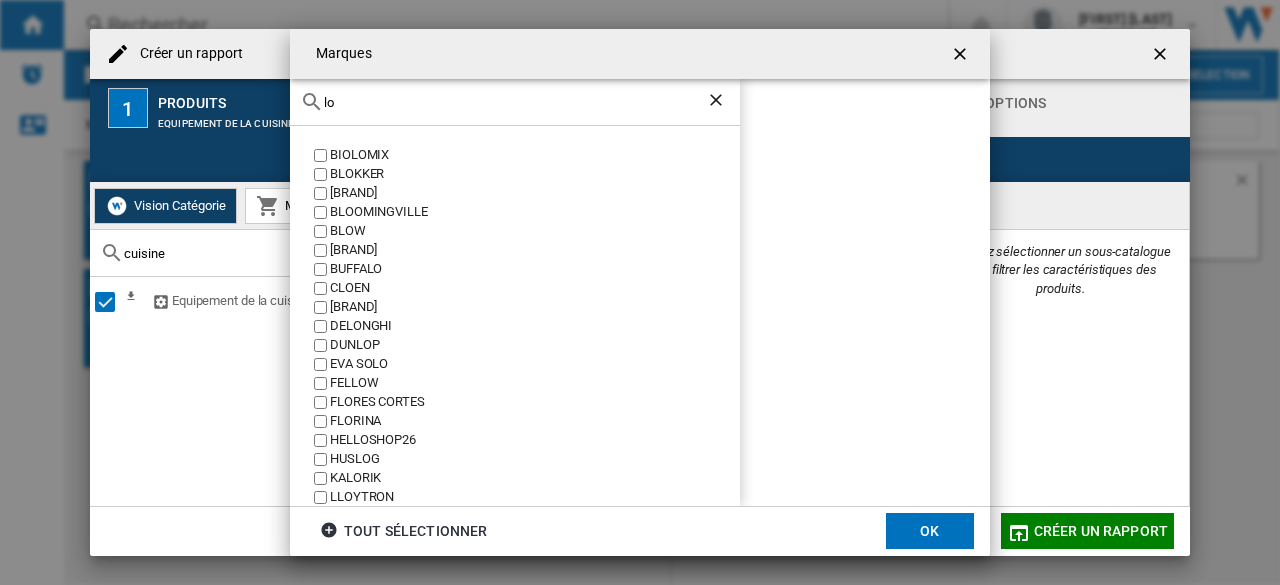 type on "l" 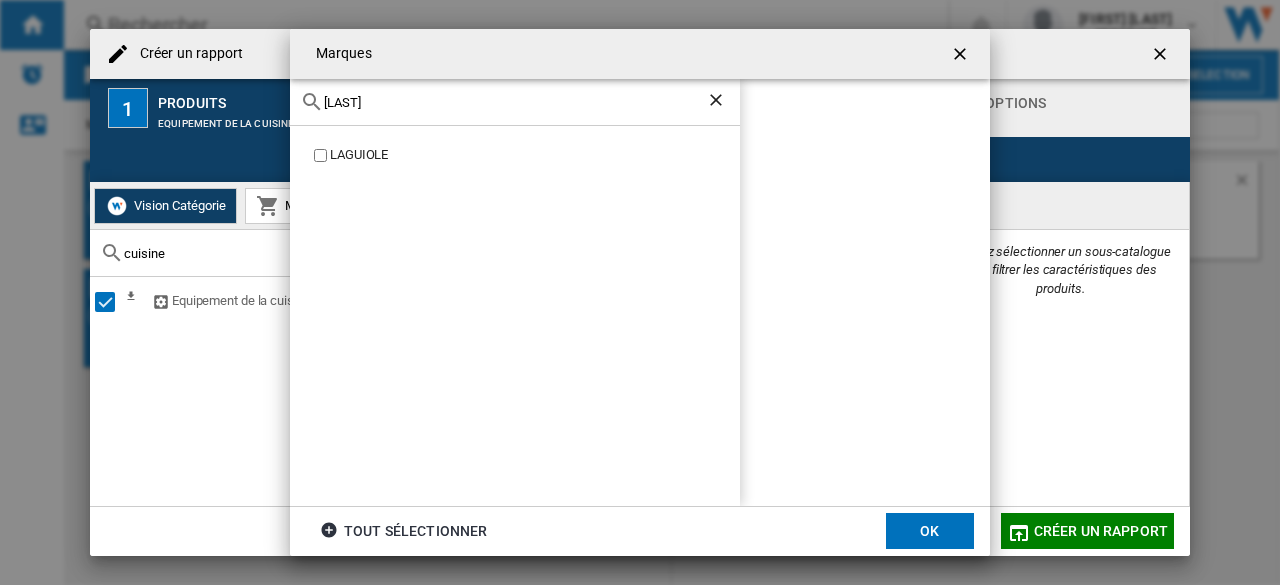 type on "[LAST]" 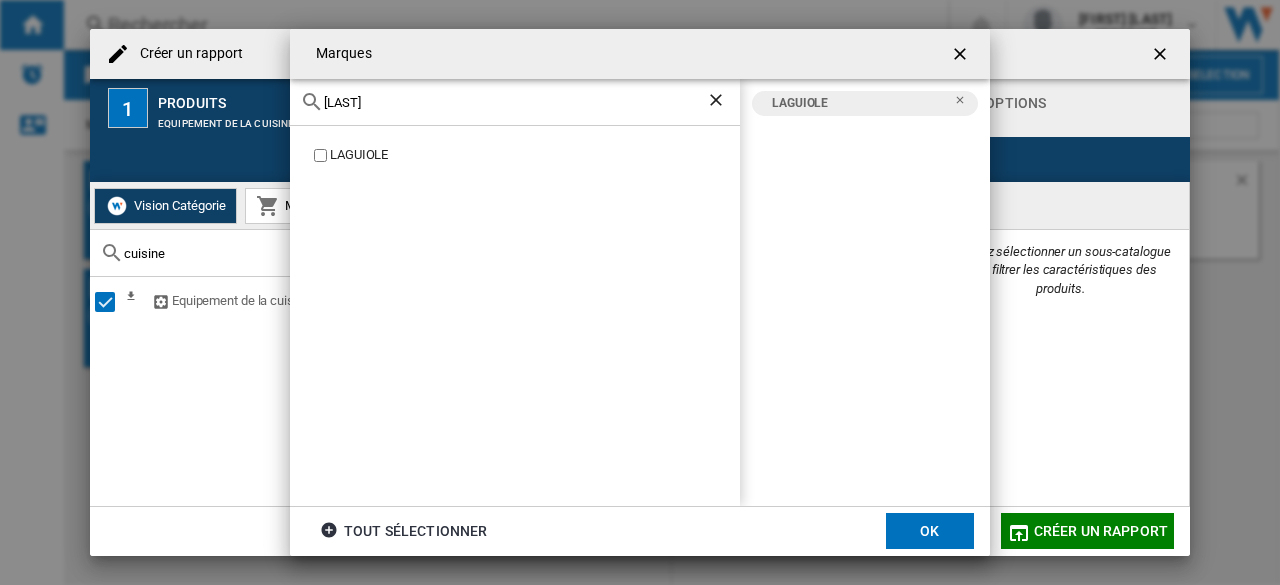 click on "OK" 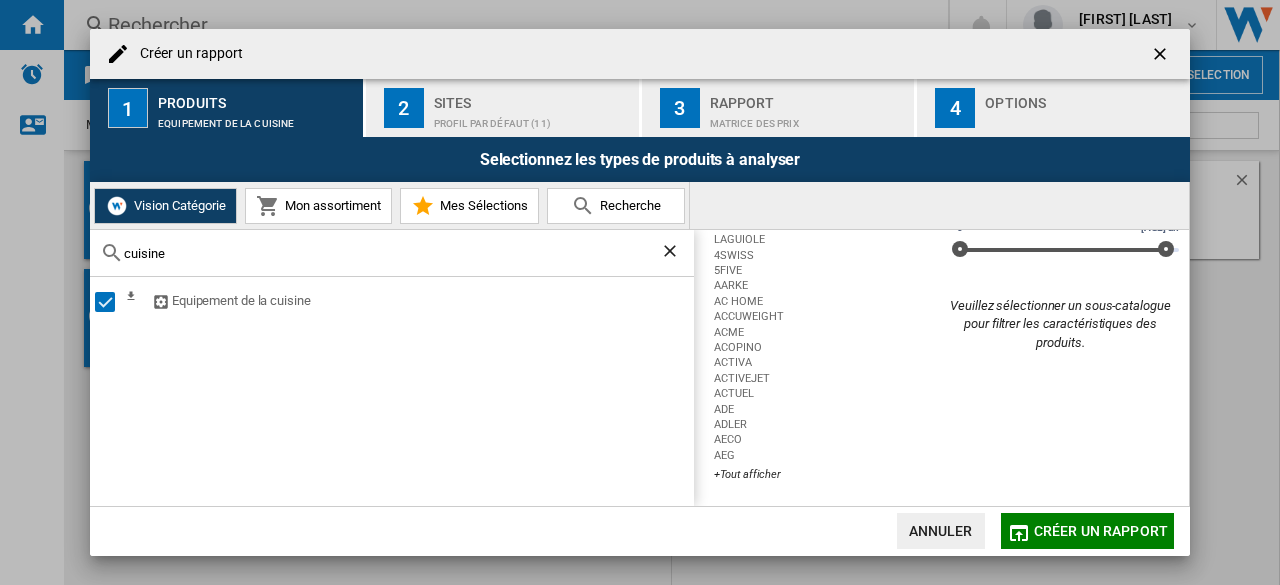 scroll, scrollTop: 0, scrollLeft: 0, axis: both 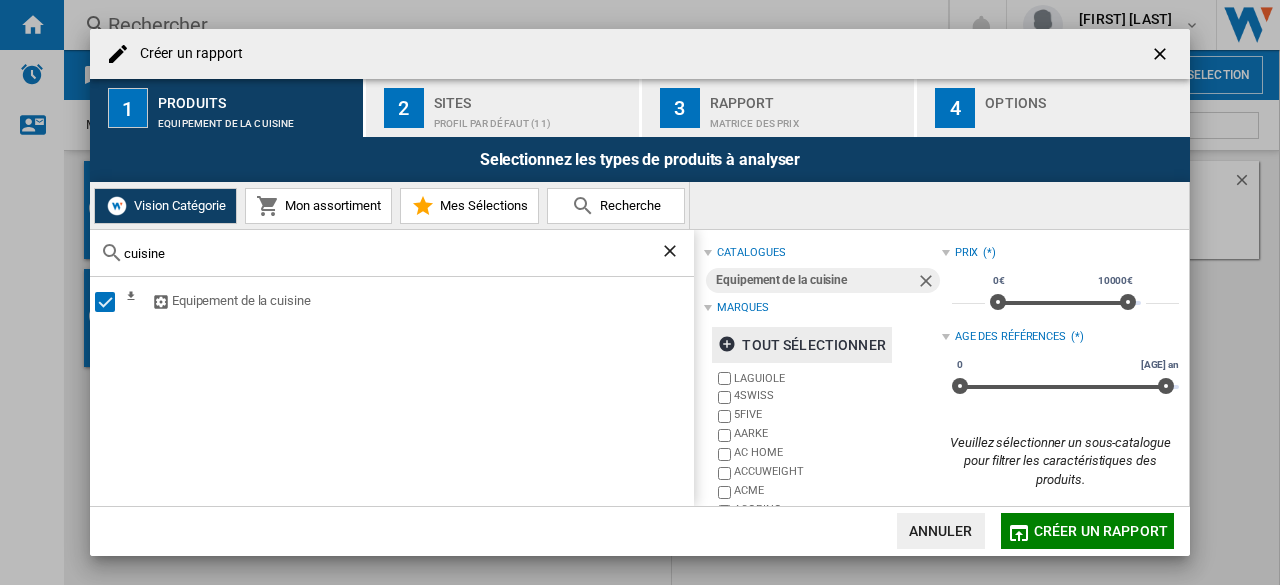 click on "Créer un rapport" 